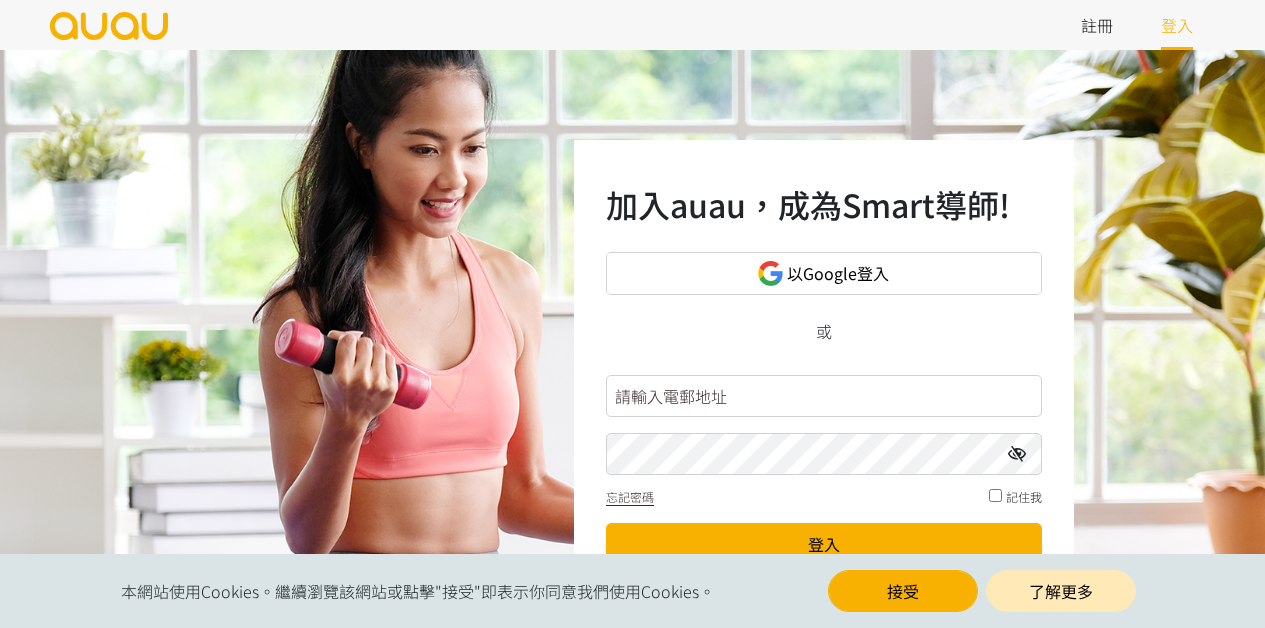 scroll, scrollTop: 0, scrollLeft: 0, axis: both 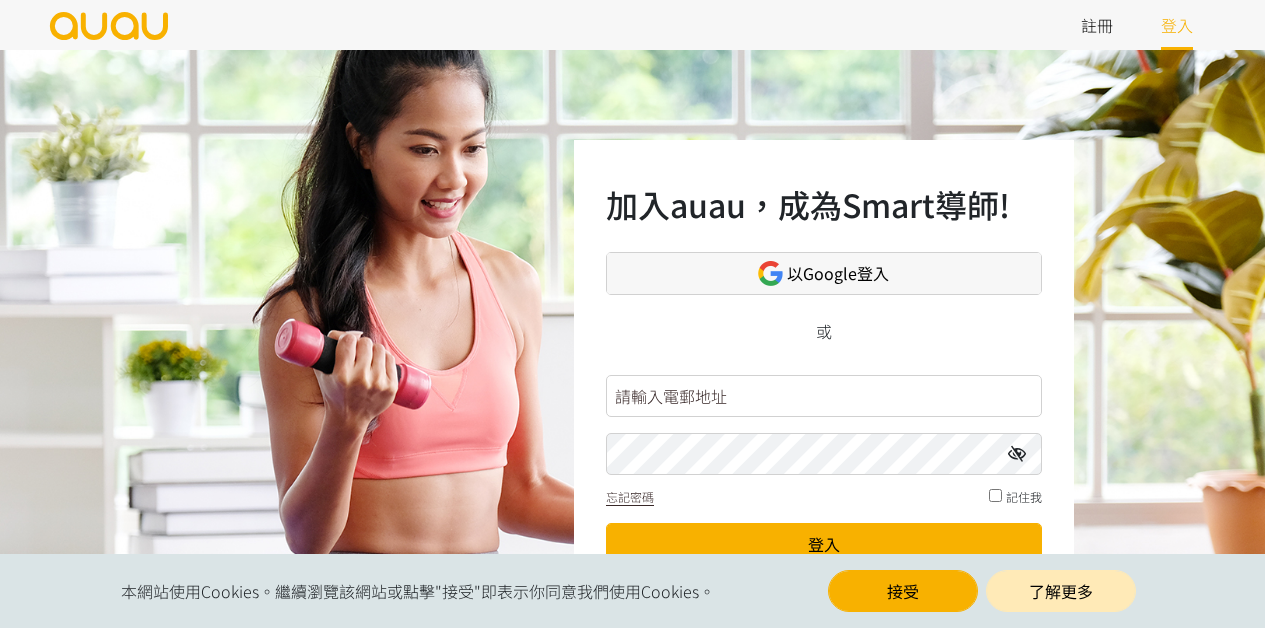 click on "以Google登入" at bounding box center (838, 273) 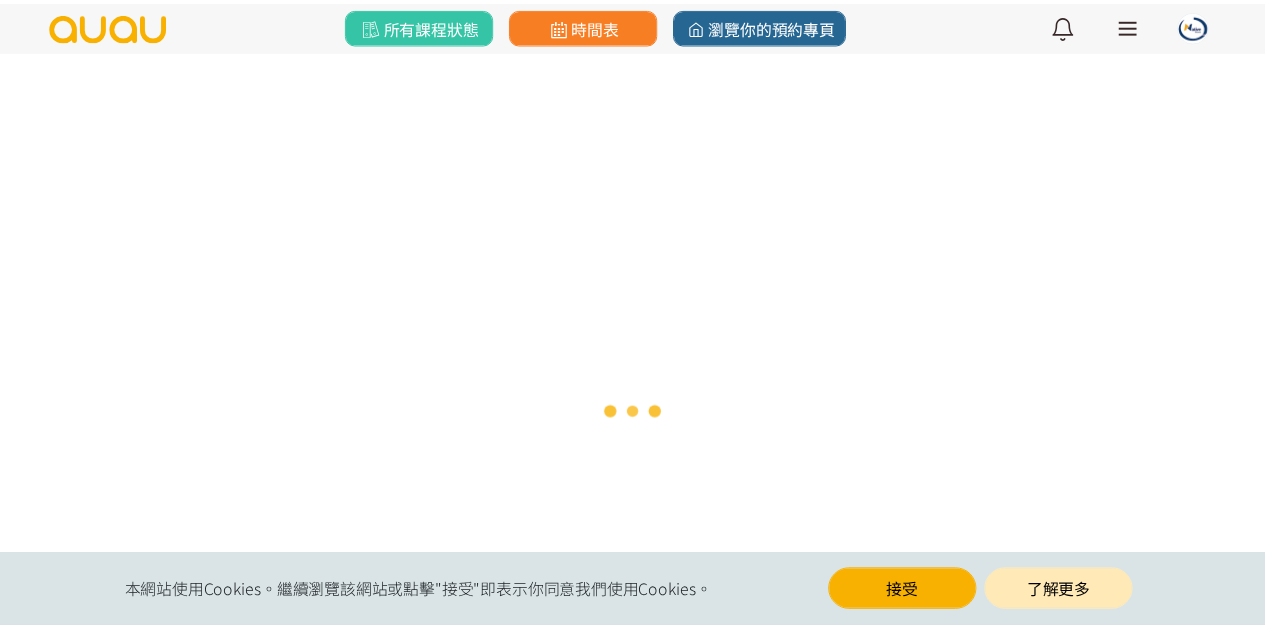 scroll, scrollTop: 0, scrollLeft: 0, axis: both 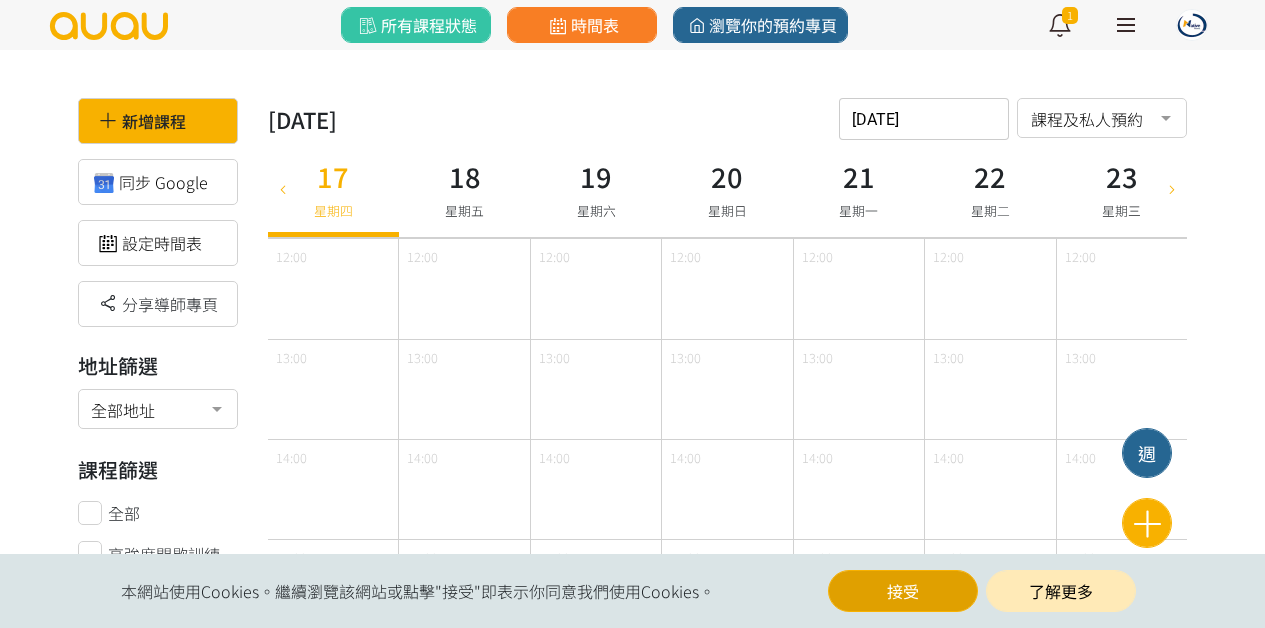click on "接受" at bounding box center [903, 591] 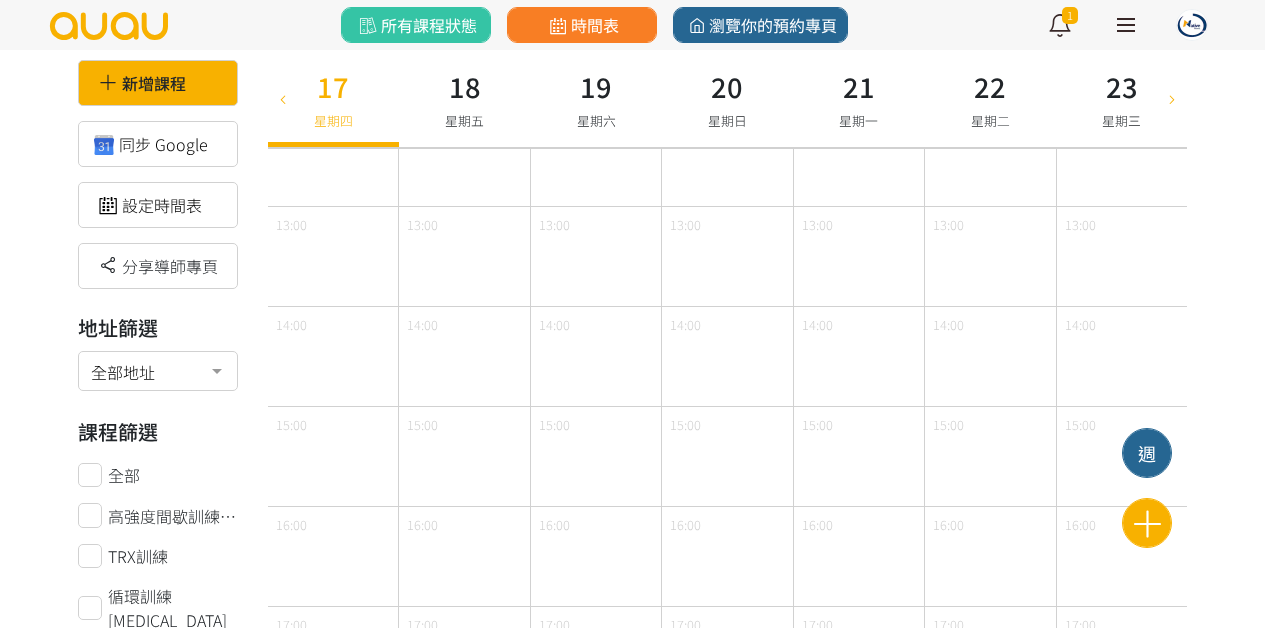 scroll, scrollTop: 0, scrollLeft: 0, axis: both 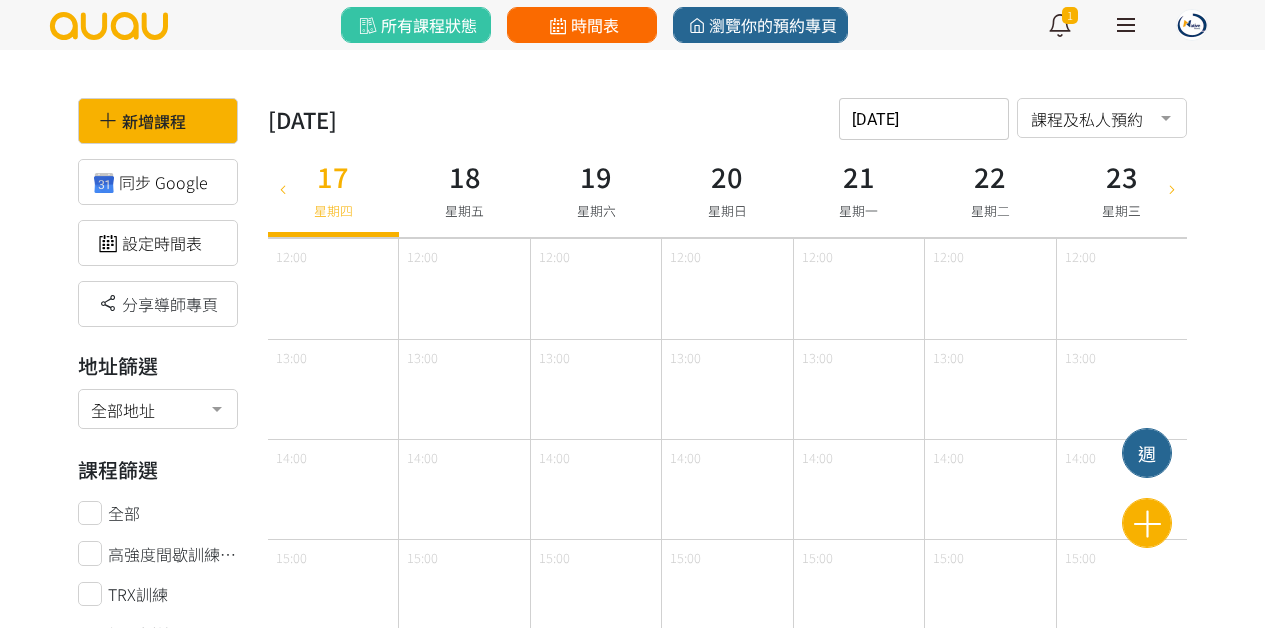 click on "時間表" at bounding box center (581, 25) 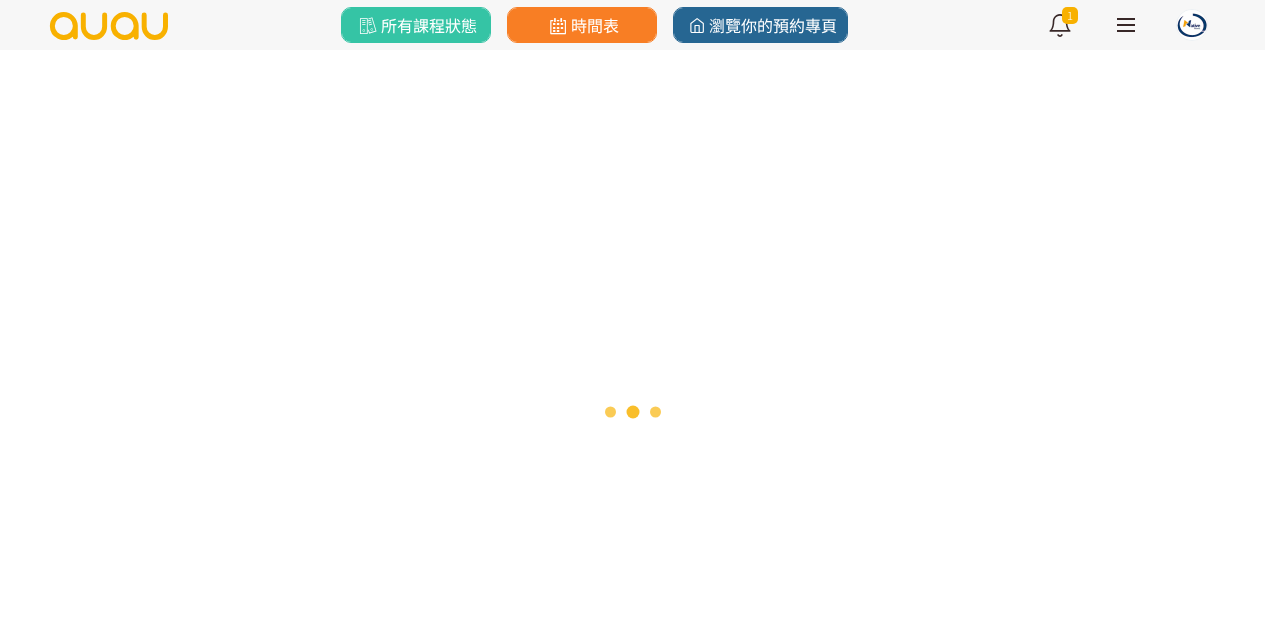 scroll, scrollTop: 0, scrollLeft: 0, axis: both 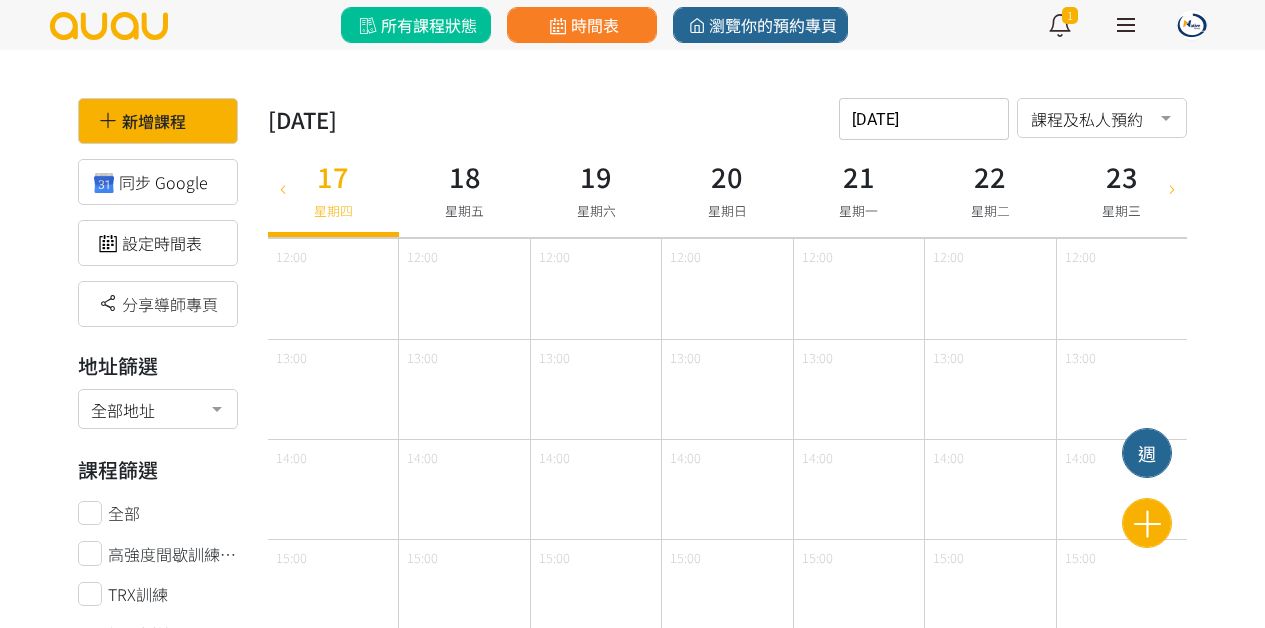 click on "所有課程狀態" at bounding box center [415, 25] 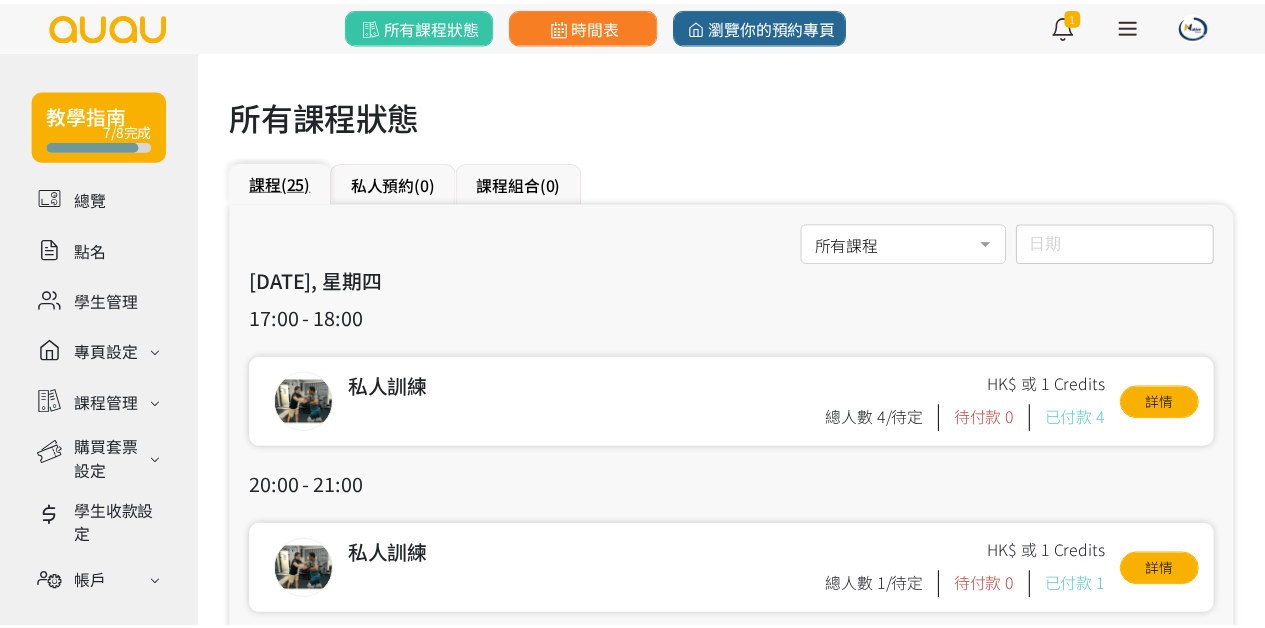 scroll, scrollTop: 0, scrollLeft: 0, axis: both 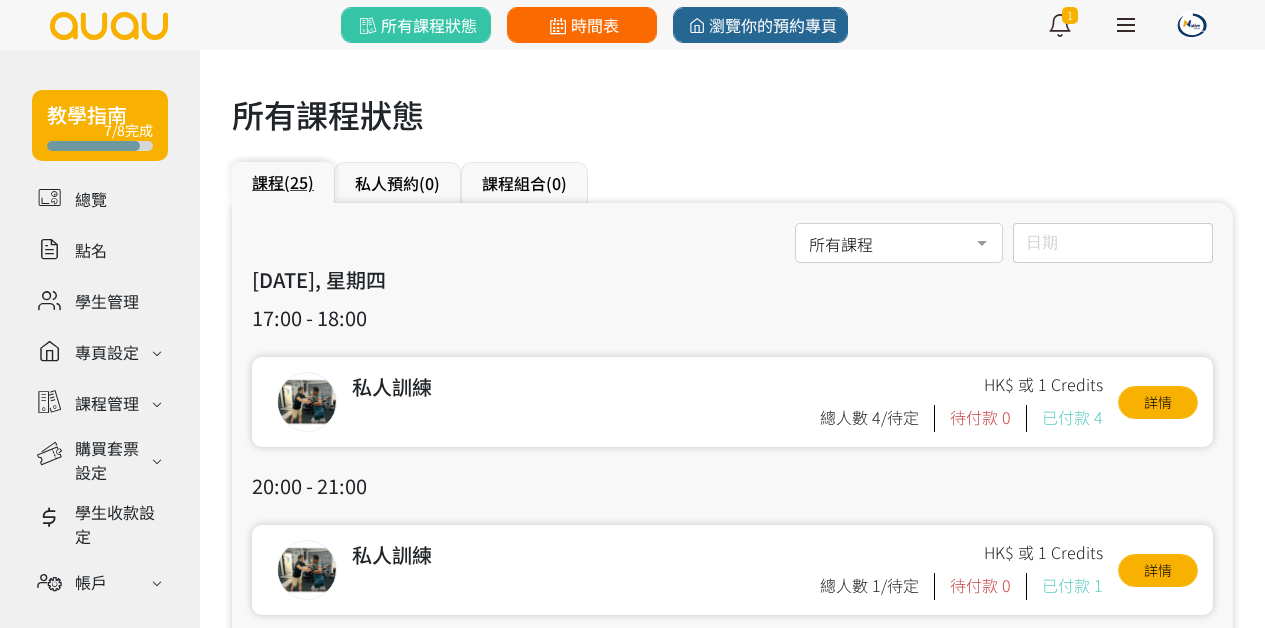 click on "時間表" at bounding box center [581, 25] 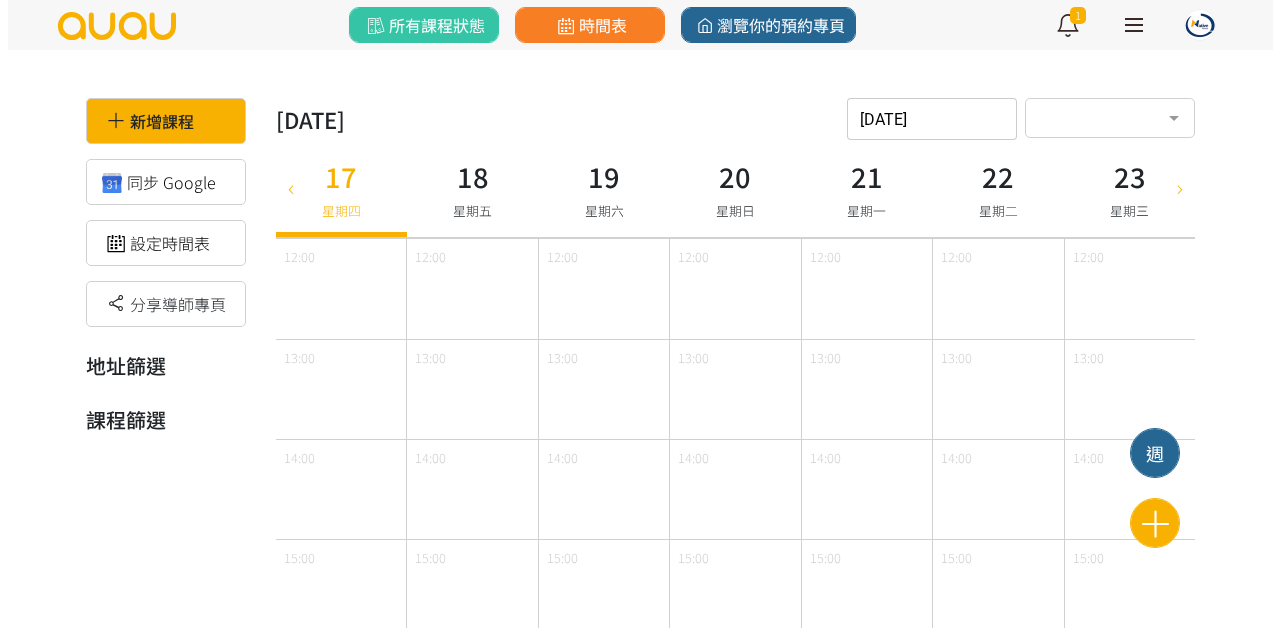 scroll, scrollTop: 0, scrollLeft: 0, axis: both 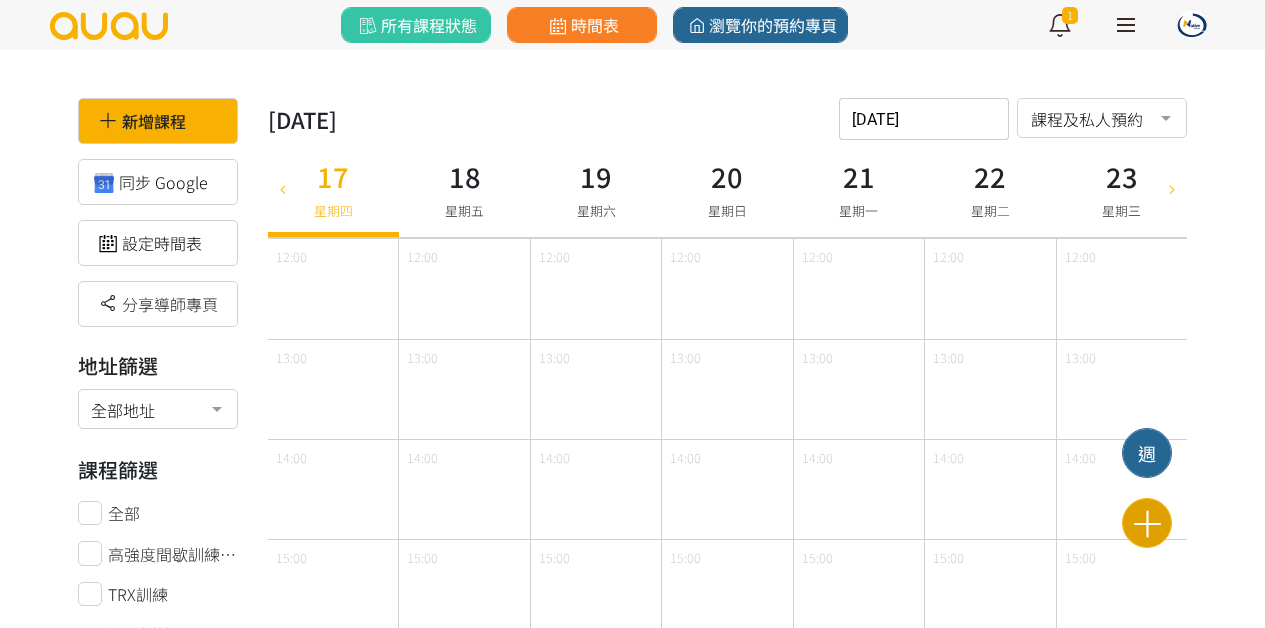 click at bounding box center [1147, 523] 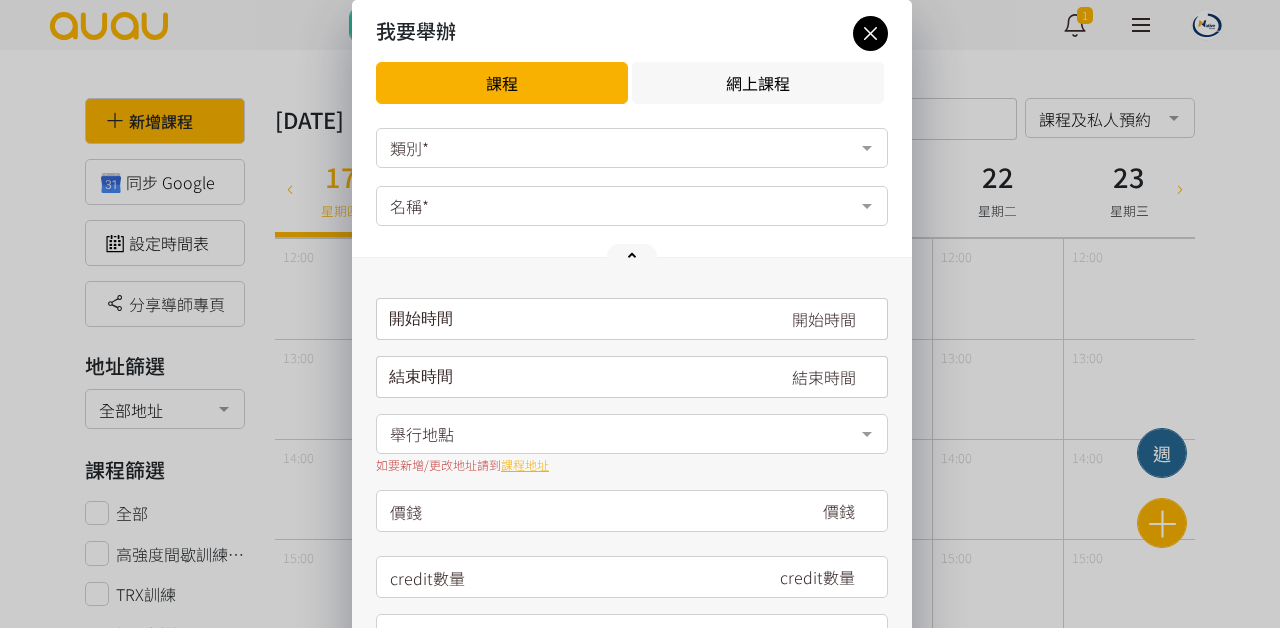 click on "類別*" at bounding box center (632, 148) 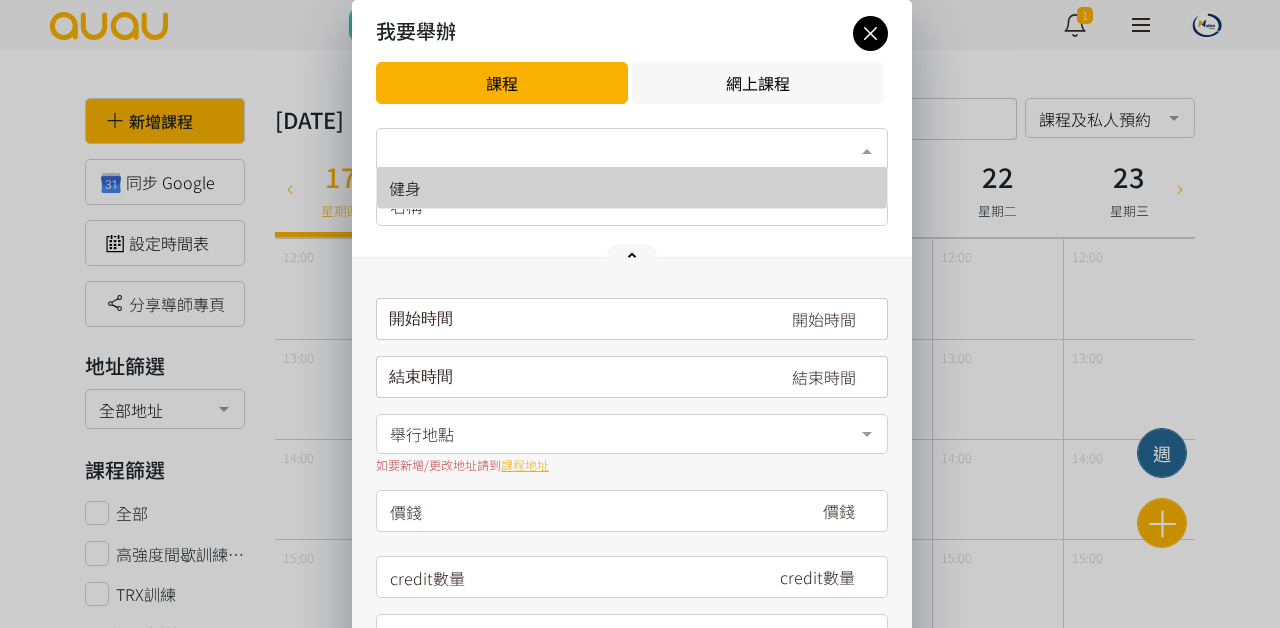 click on "健身" at bounding box center [632, 188] 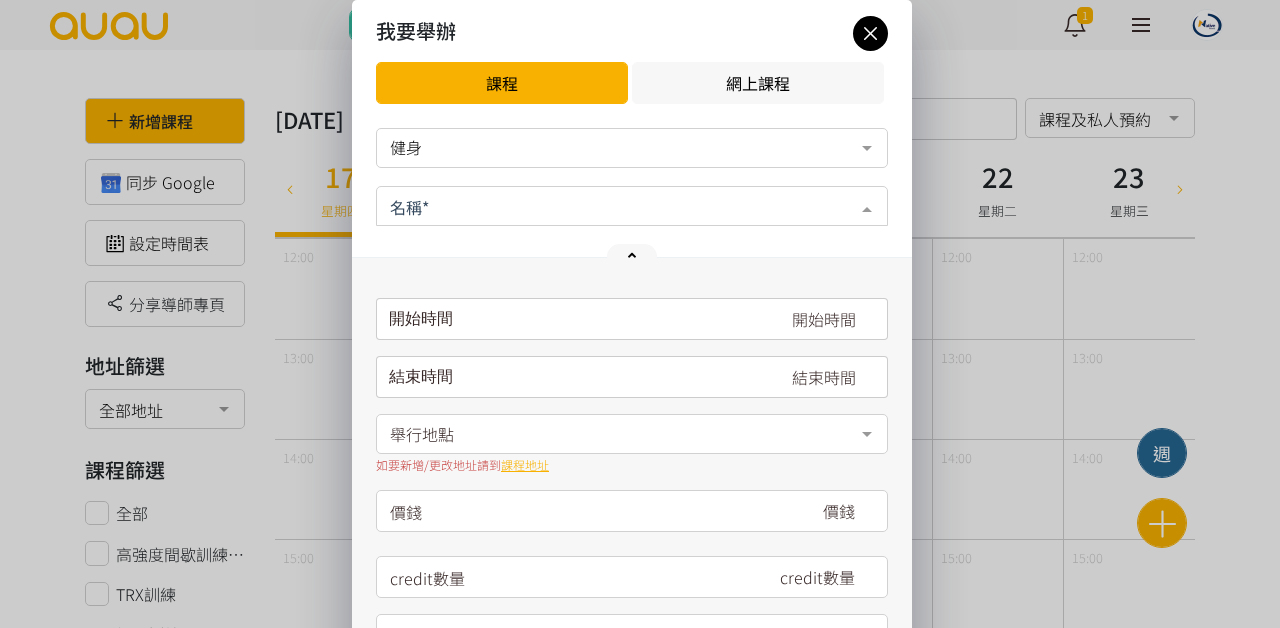 click at bounding box center (632, 206) 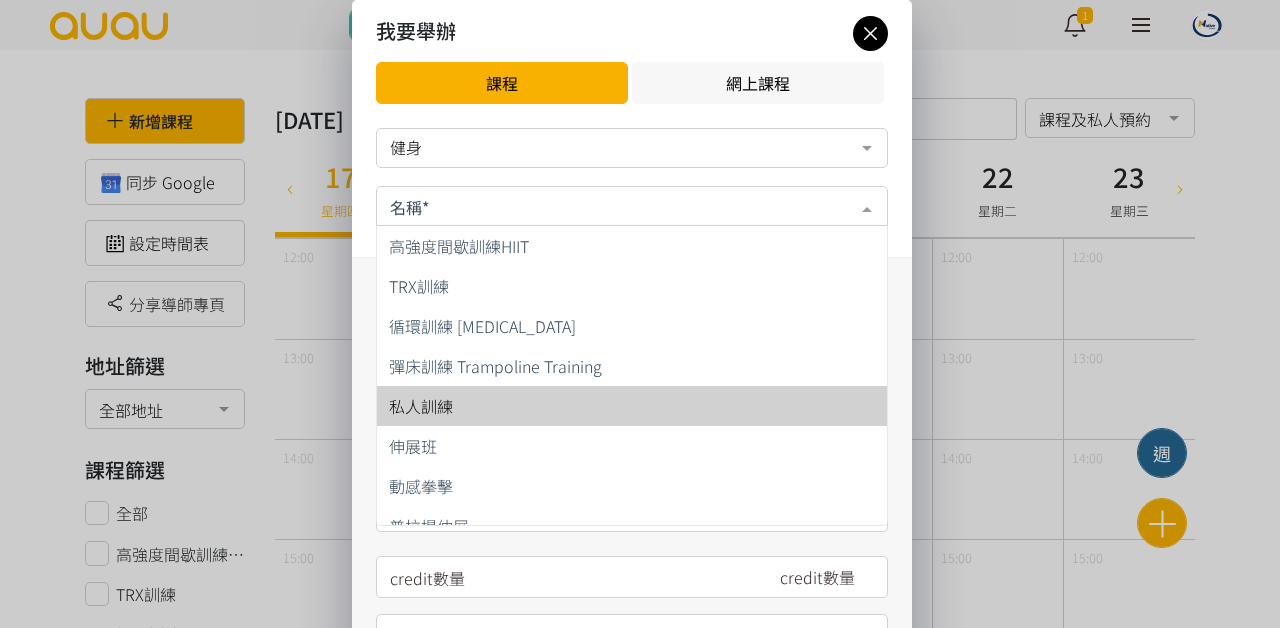 click on "私人訓練" at bounding box center (632, 406) 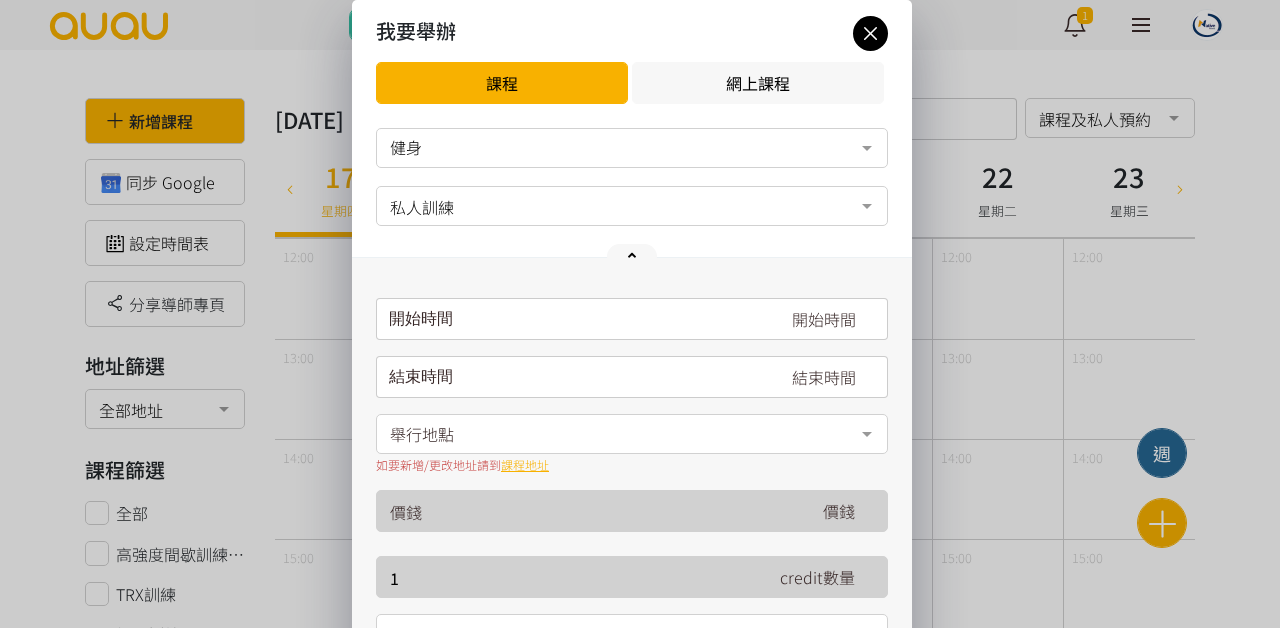 click on "開始時間
July
2025
Sun
Mon
Tue
Wed
Thu
Fri
Sat
1
2
3
4
5
6
7
8
9
10
11
12
13
14
15
16
17
18
19
20
21
22
23
24
25
26
27
28" at bounding box center (632, 507) 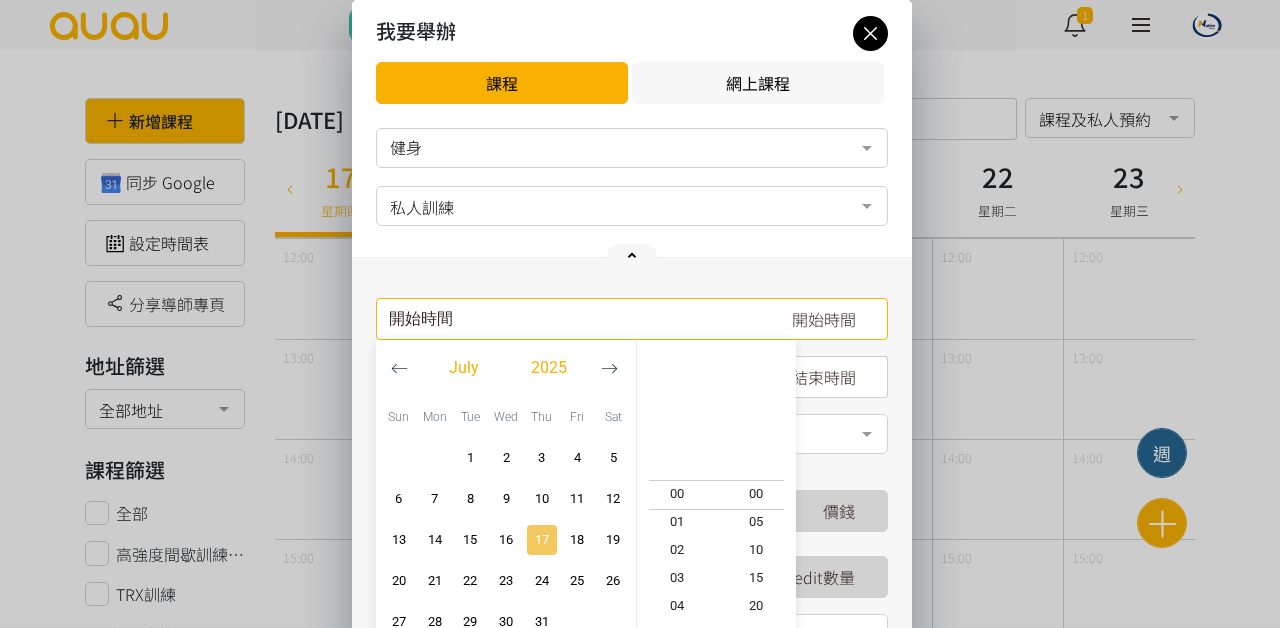 click on "17" at bounding box center [542, 540] 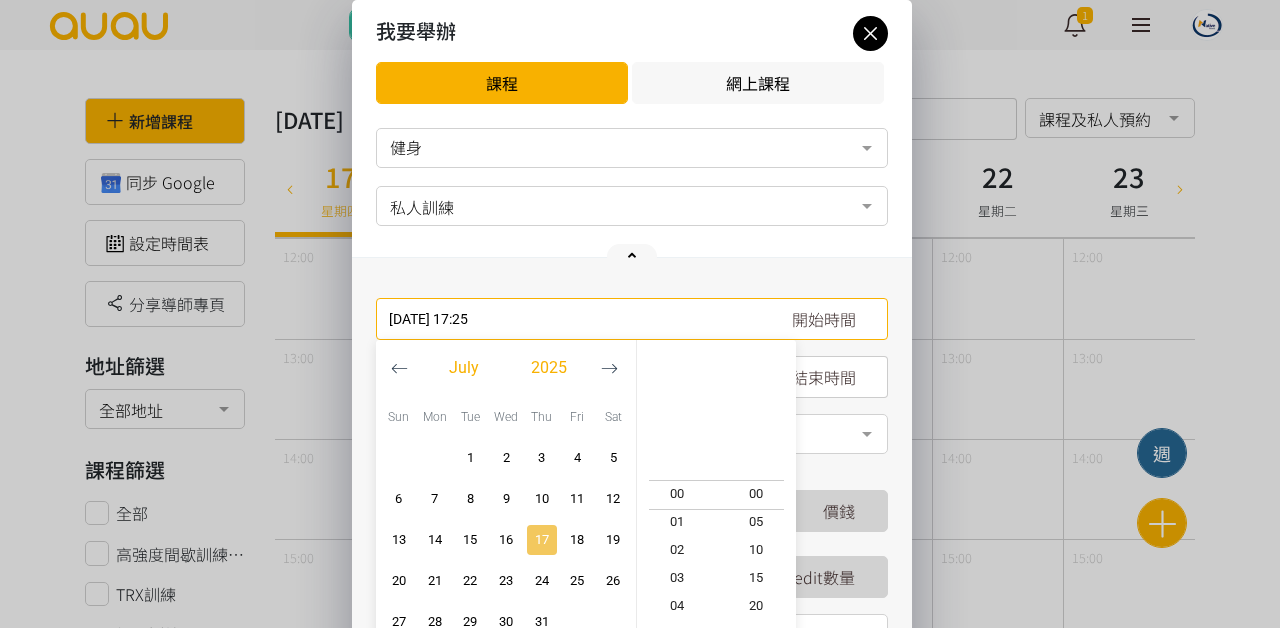 scroll, scrollTop: 476, scrollLeft: 0, axis: vertical 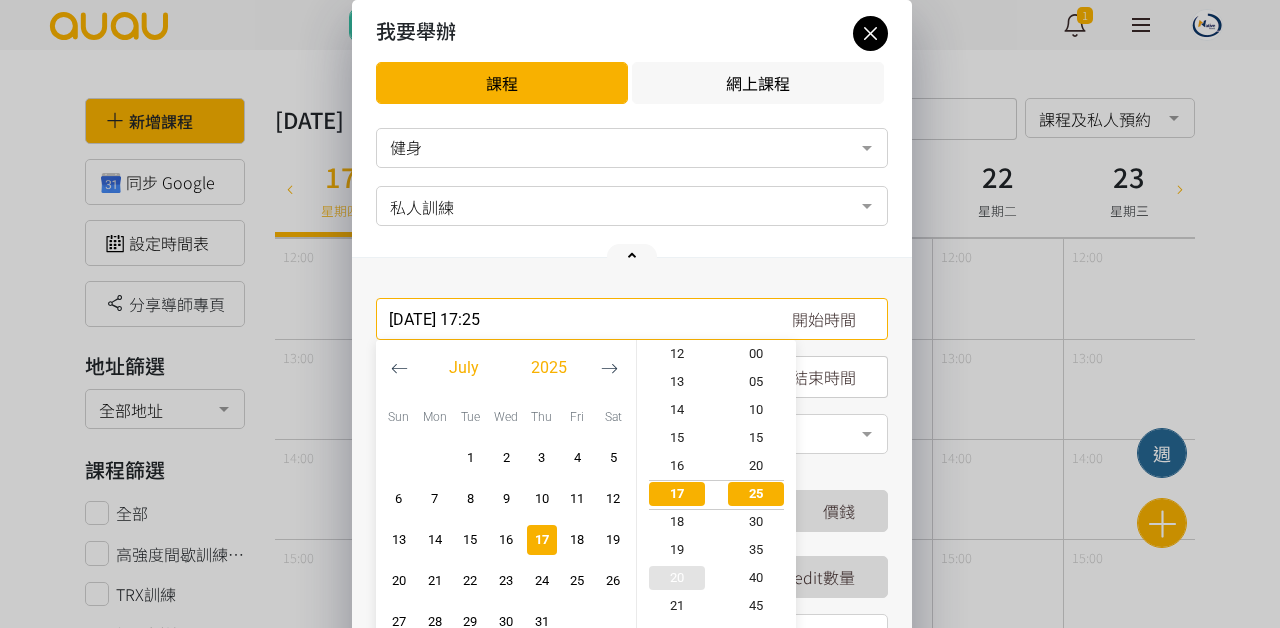 click on "20" at bounding box center (677, 578) 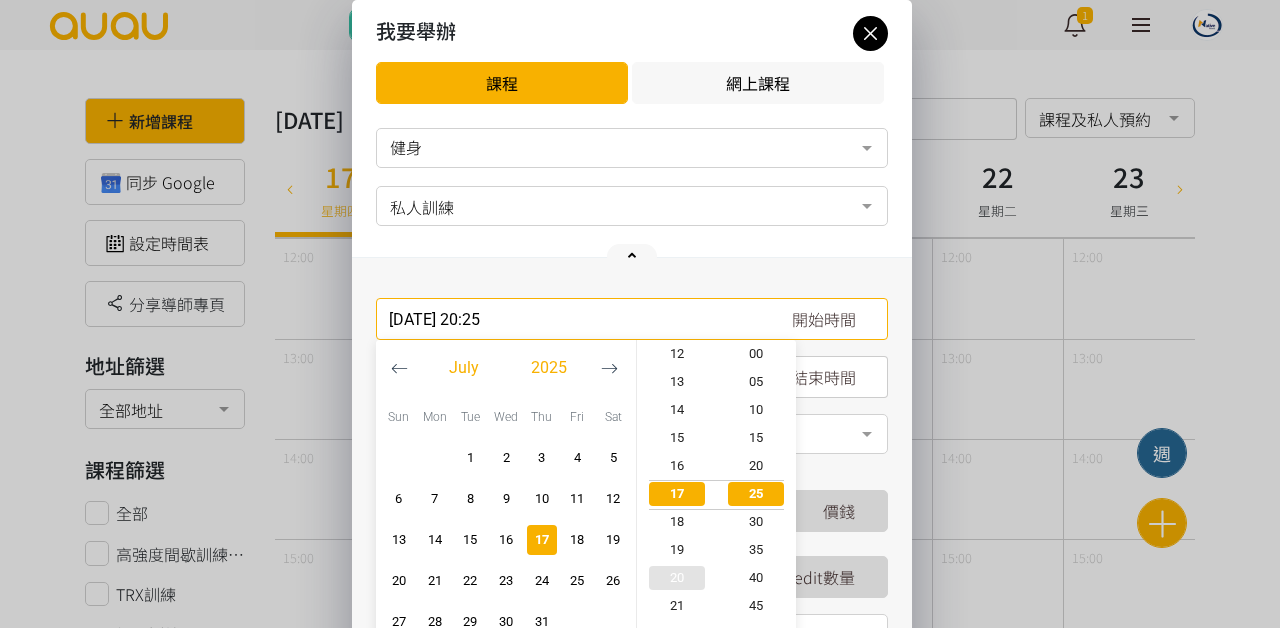 scroll, scrollTop: 560, scrollLeft: 0, axis: vertical 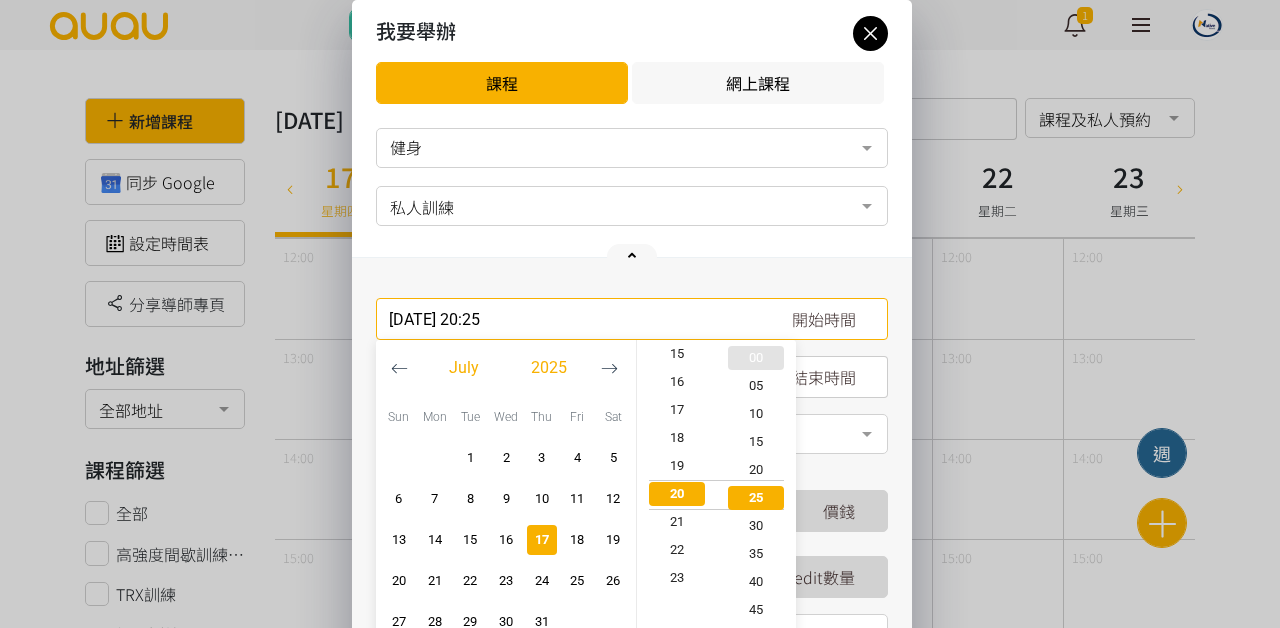 click on "00" at bounding box center [757, 358] 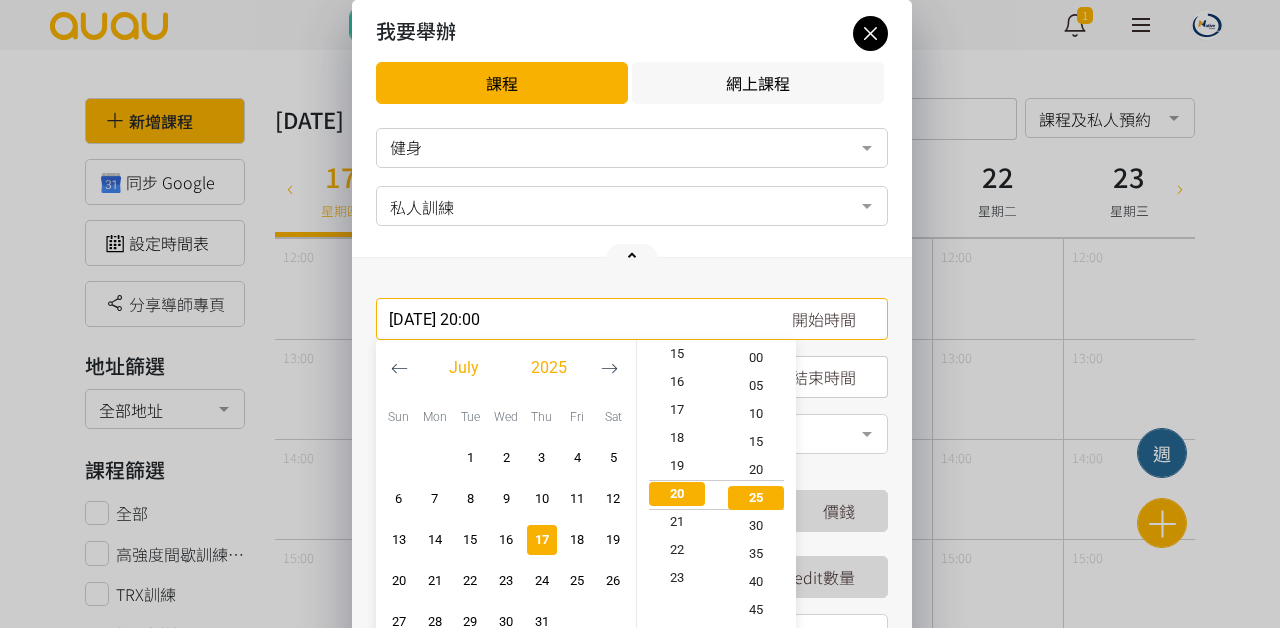scroll, scrollTop: 560, scrollLeft: 0, axis: vertical 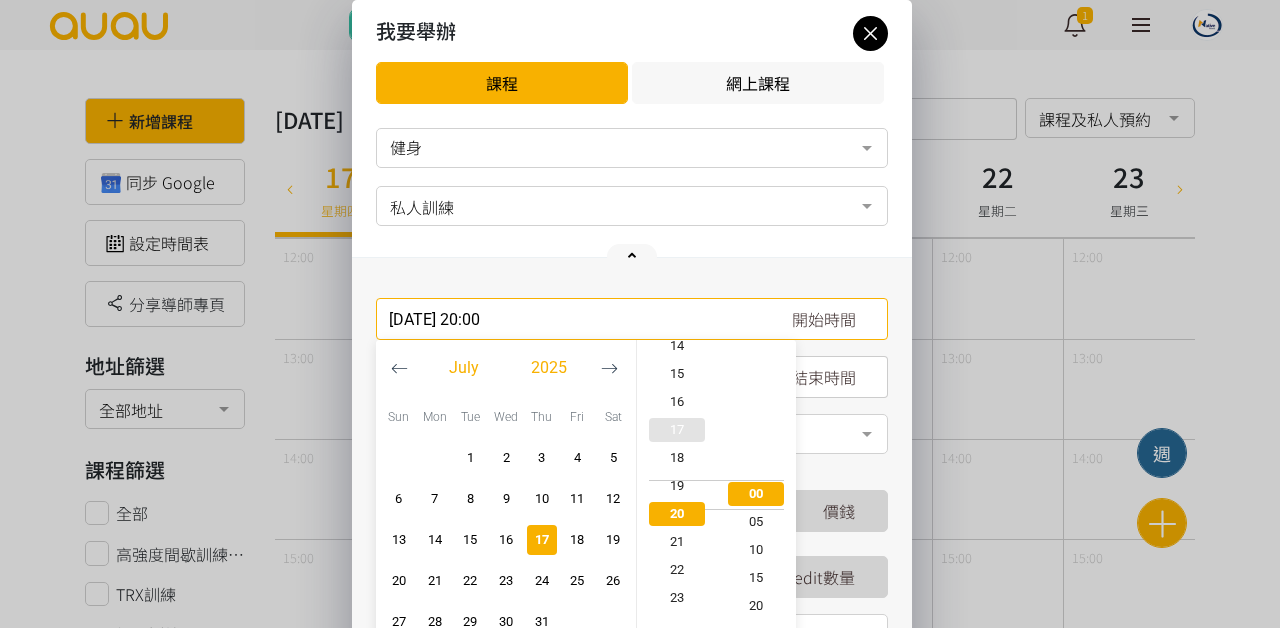type on "2025-07-17, 19:00" 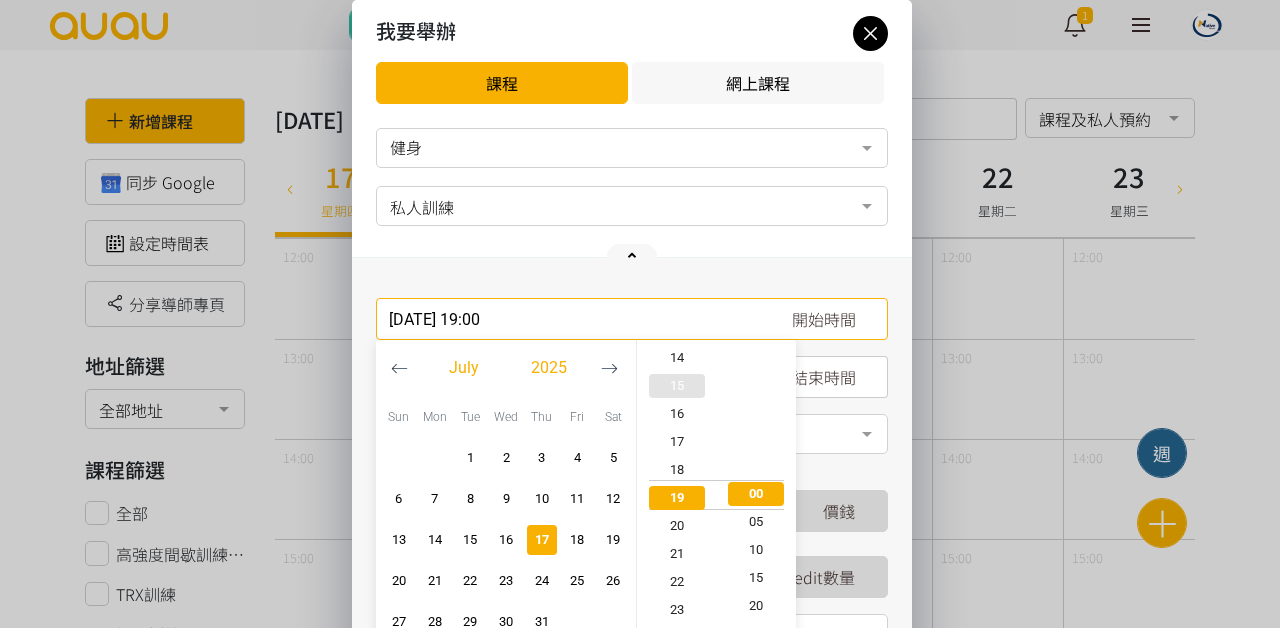 click on "15" at bounding box center [677, 386] 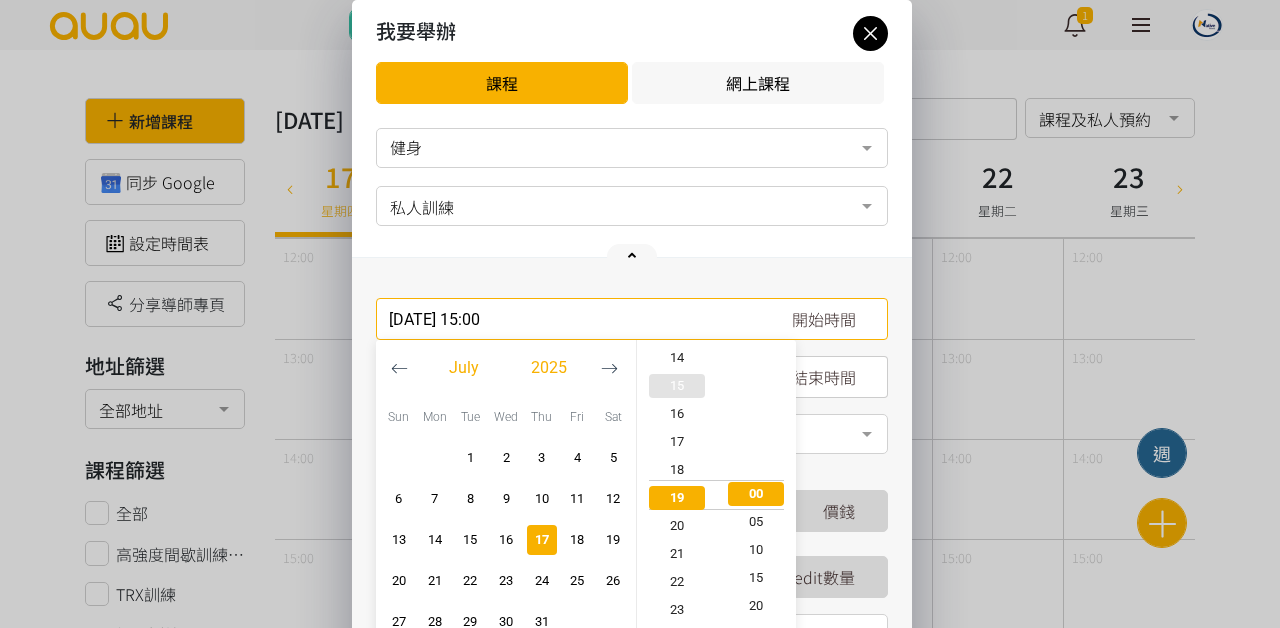 scroll, scrollTop: 420, scrollLeft: 0, axis: vertical 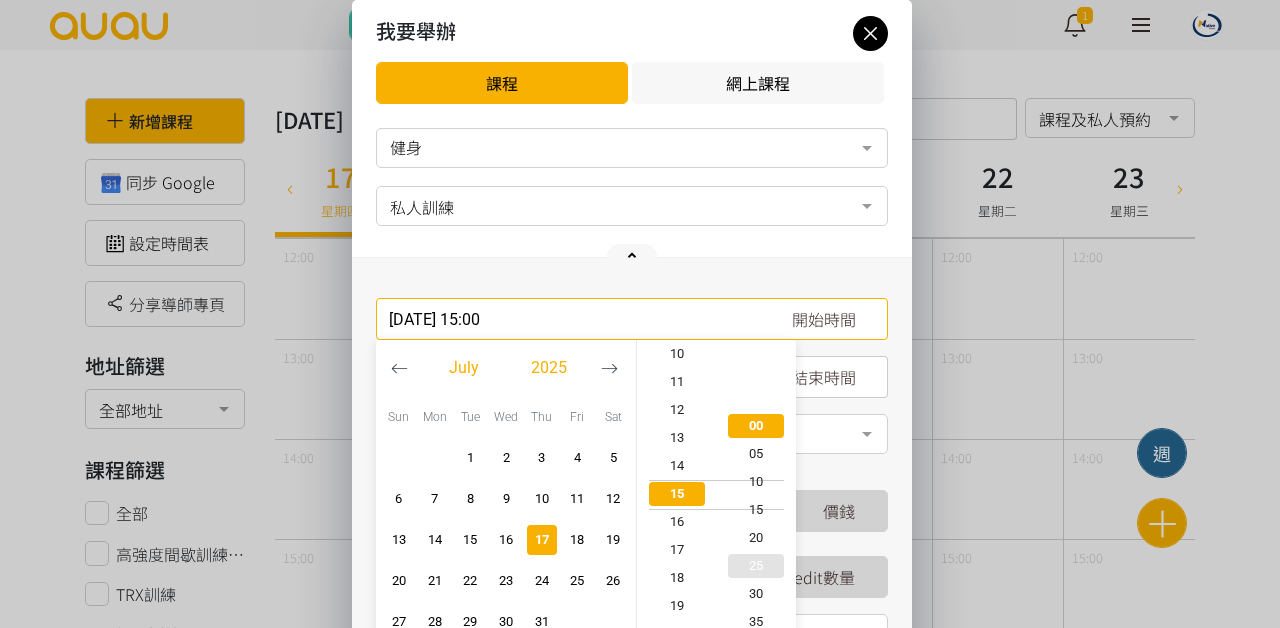 type on "2025-07-17, 15:20" 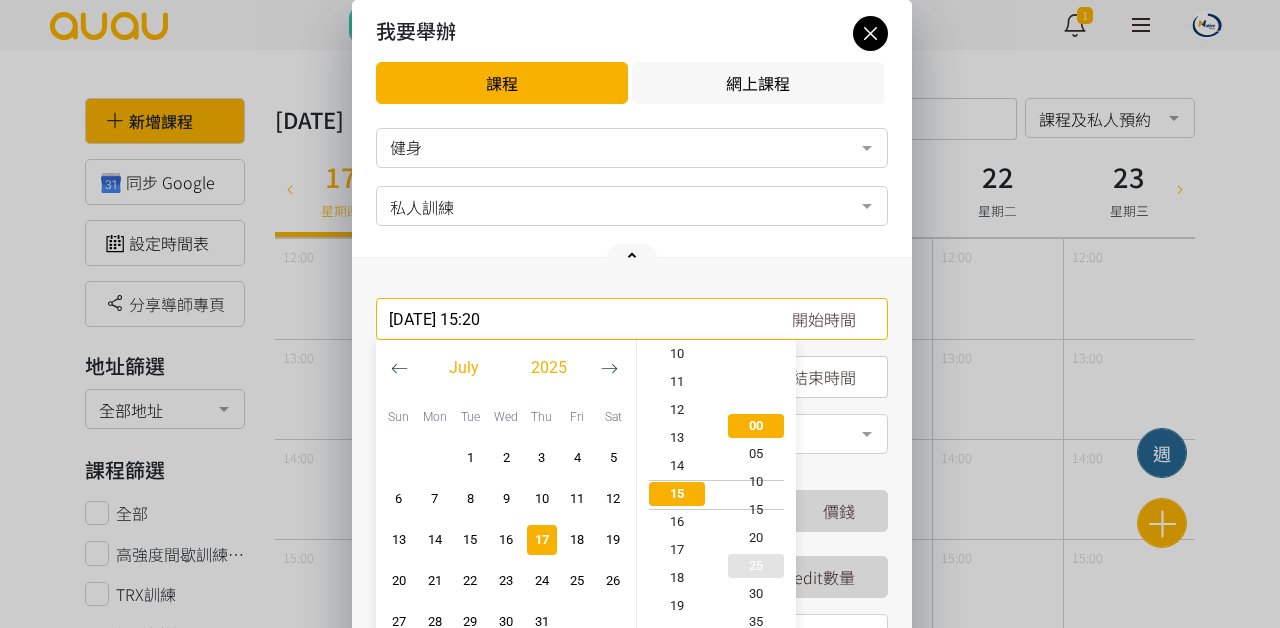 scroll, scrollTop: 112, scrollLeft: 0, axis: vertical 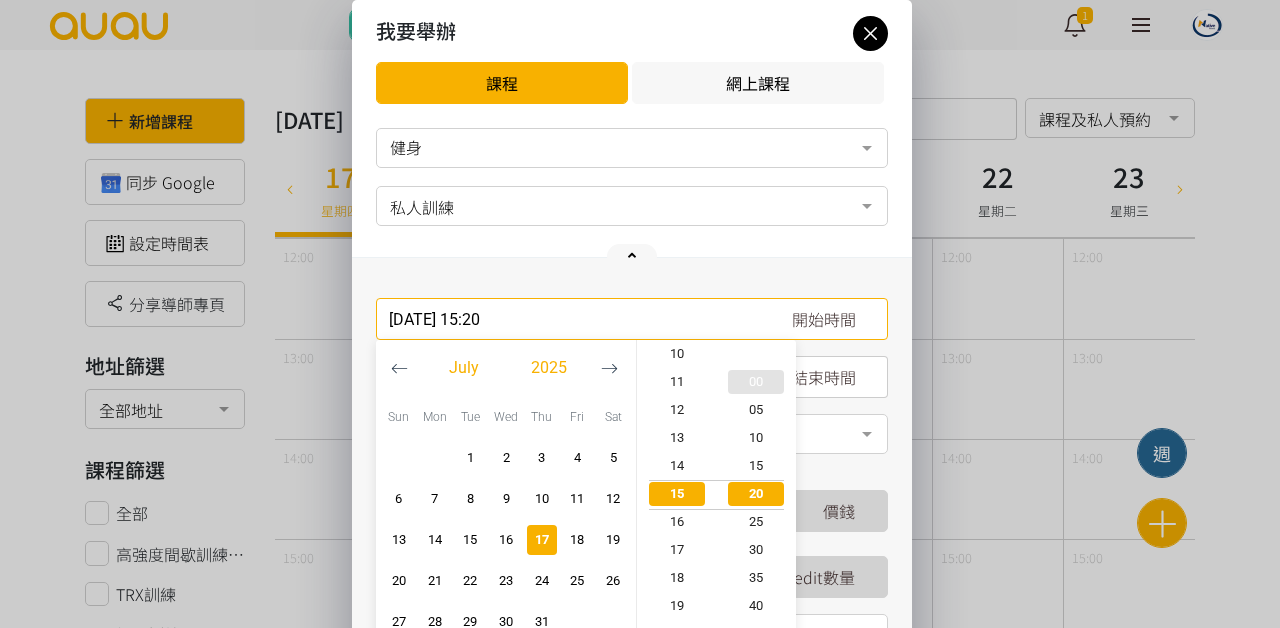 click on "00" at bounding box center (757, 382) 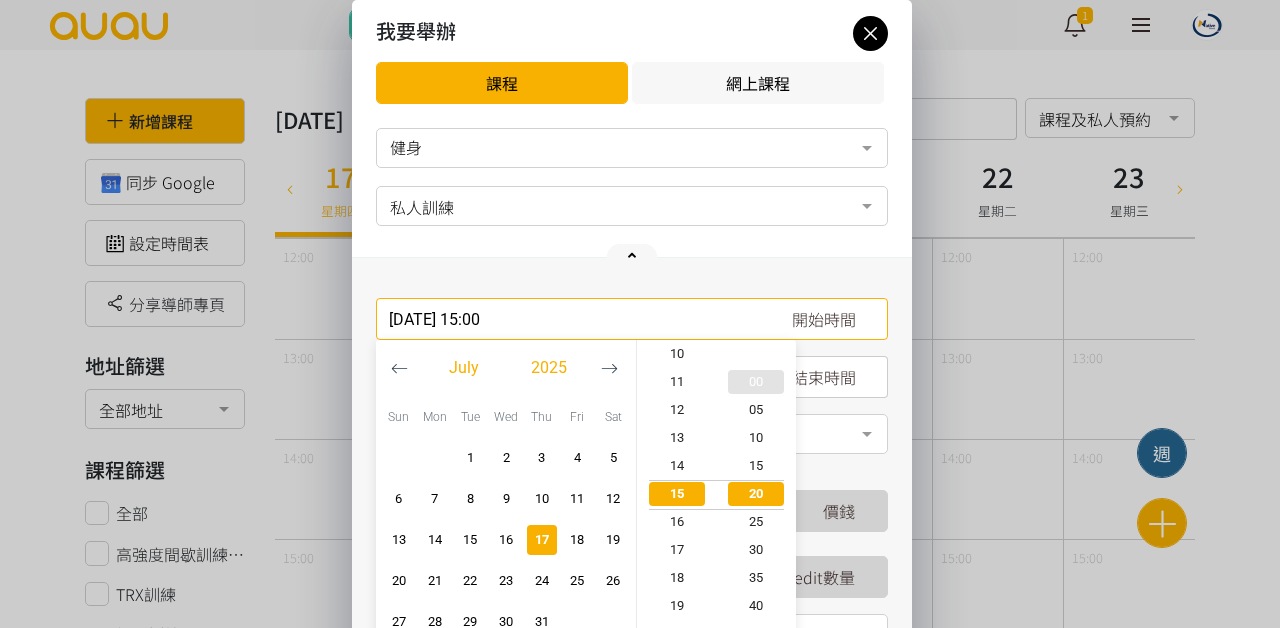 scroll, scrollTop: 420, scrollLeft: 0, axis: vertical 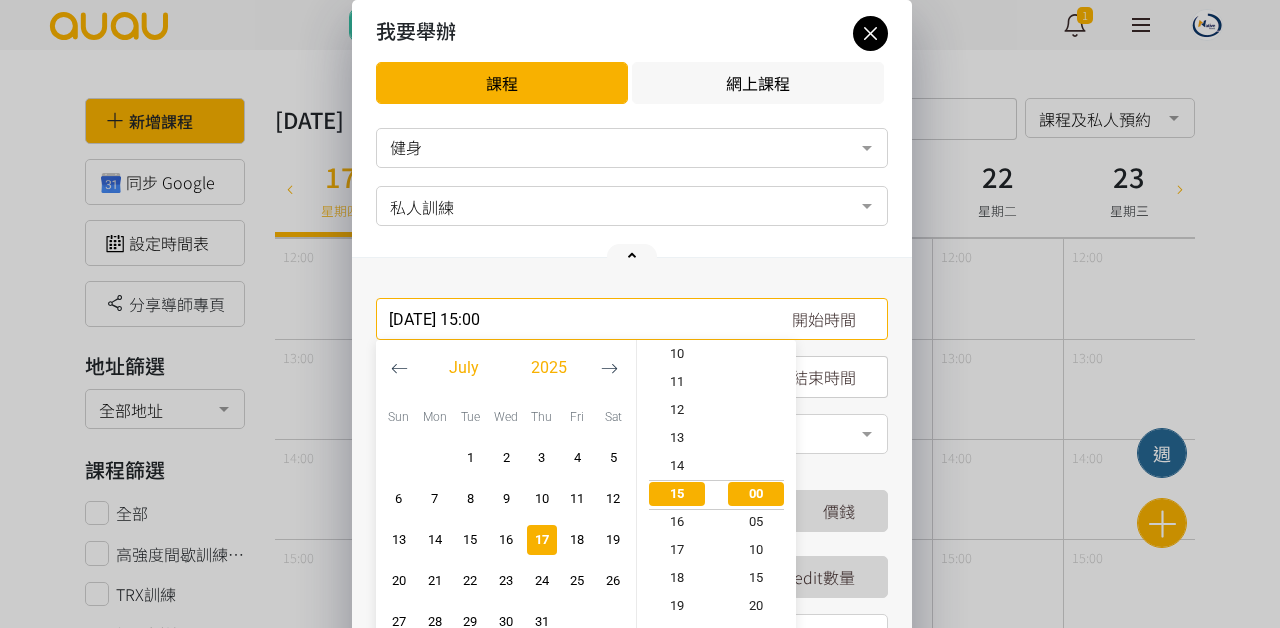 click on "2025-07-17, 15:00
開始時間
July
2025
Sun
Mon
Tue
Wed
Thu
Fri
Sat
1
2
3
4
5
6
7
8
9
10
11
12
13
14
15
16
17
18
19
20
21
22
23
24
25
26
27
開始時間" at bounding box center (632, 507) 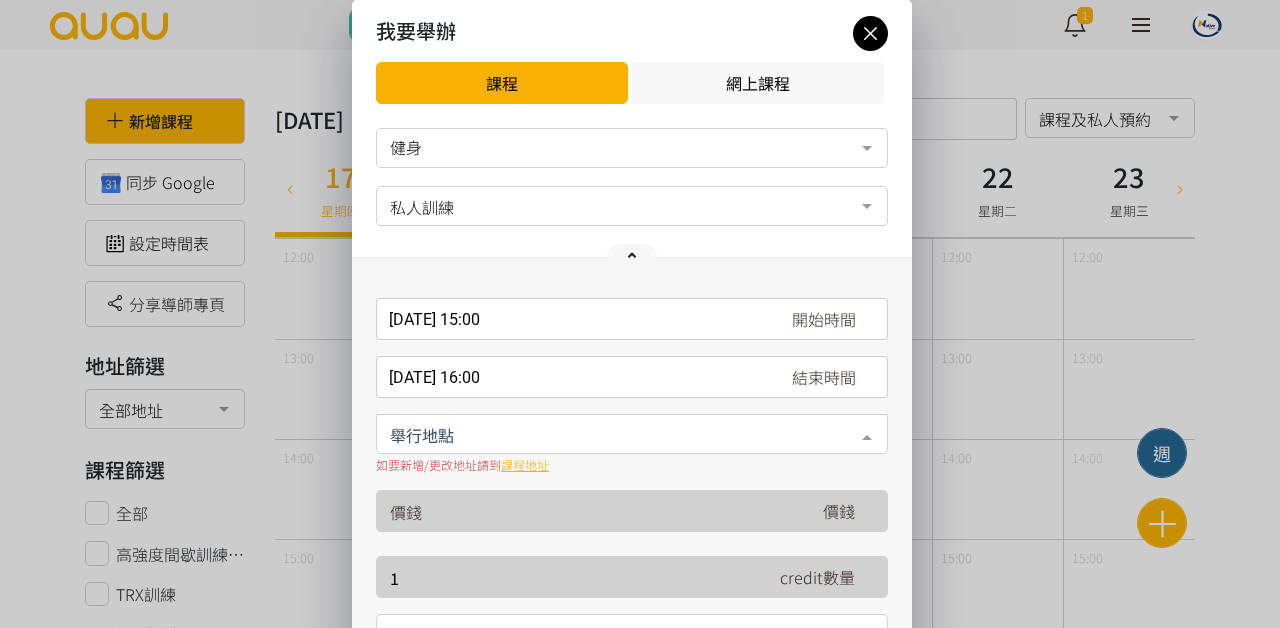 click at bounding box center (632, 434) 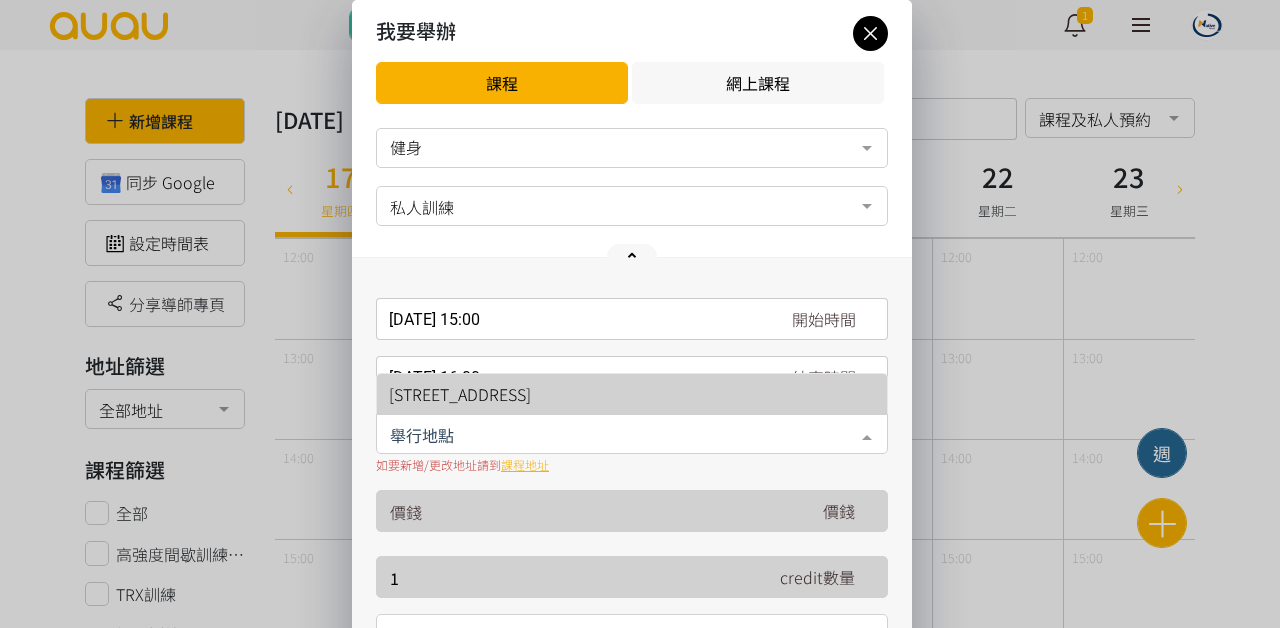 click on "[STREET_ADDRESS]" at bounding box center [460, 394] 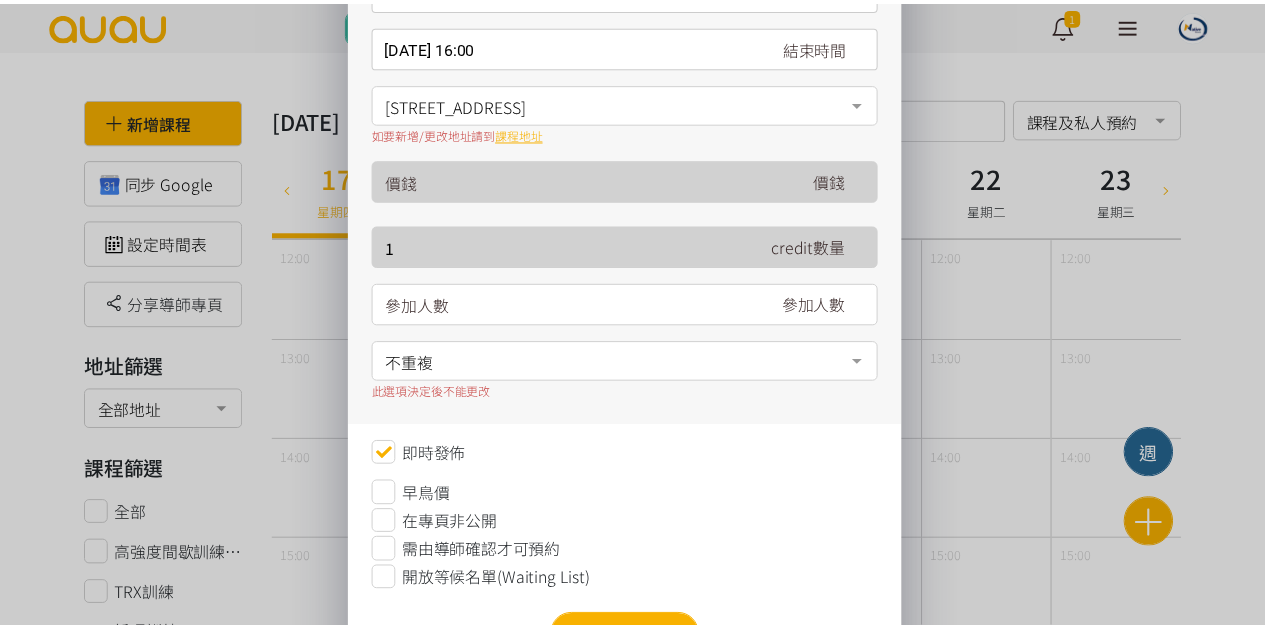 scroll, scrollTop: 418, scrollLeft: 0, axis: vertical 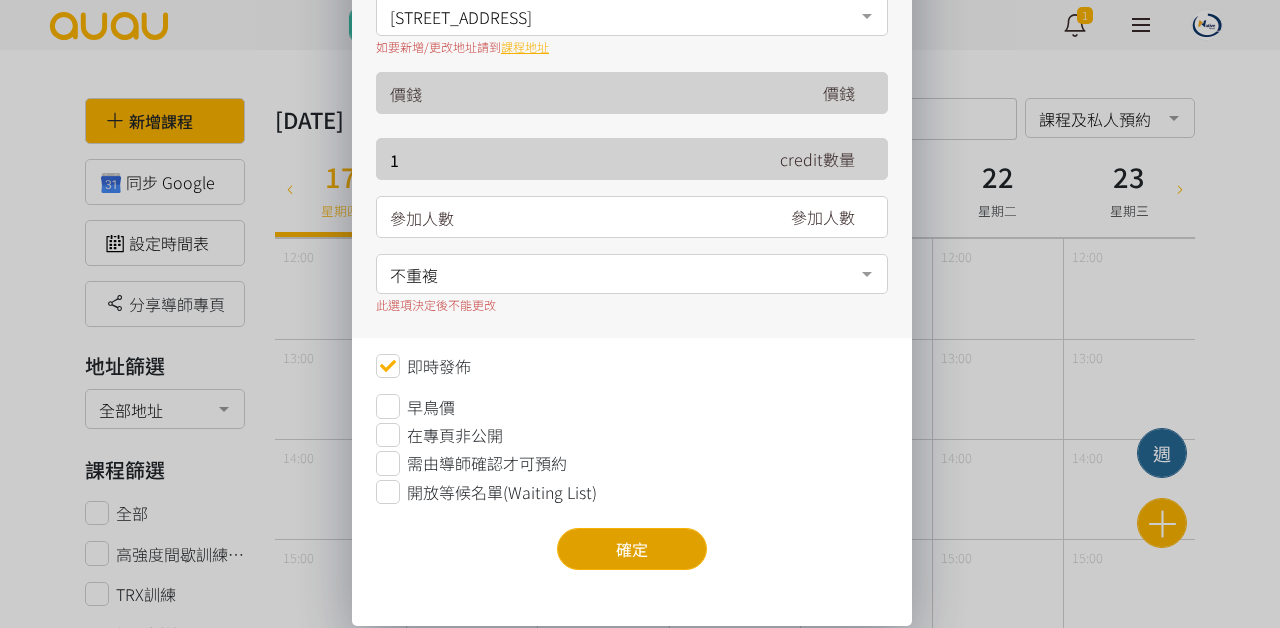 click on "確定" at bounding box center [632, 549] 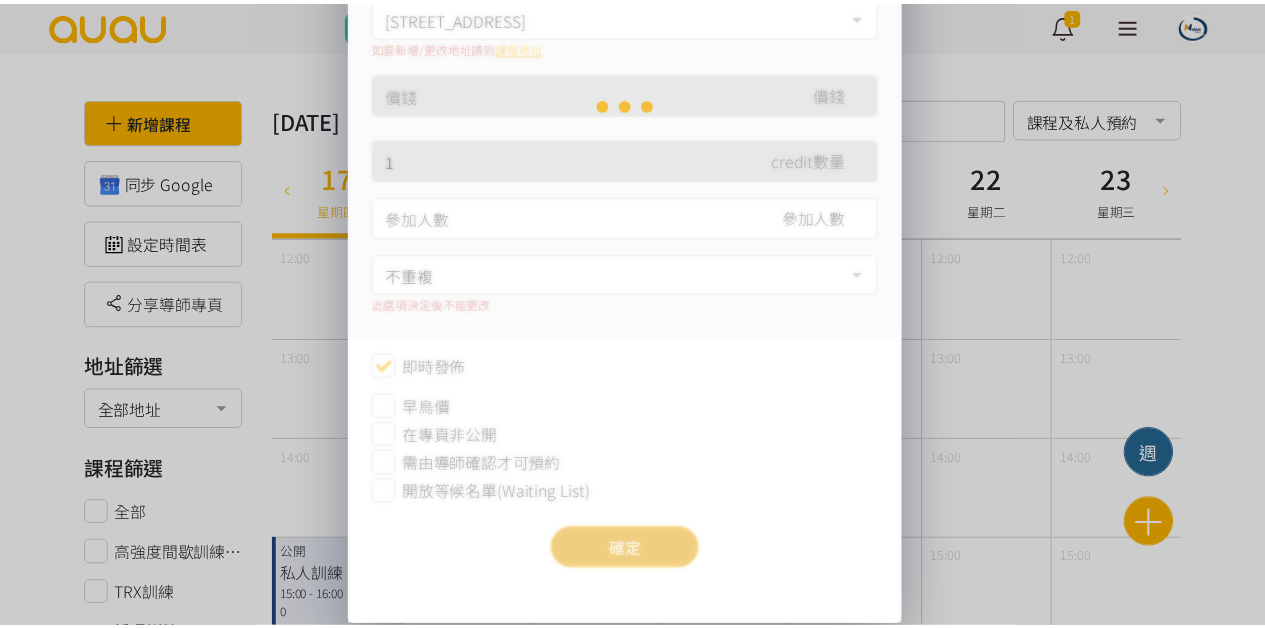 scroll, scrollTop: 0, scrollLeft: 0, axis: both 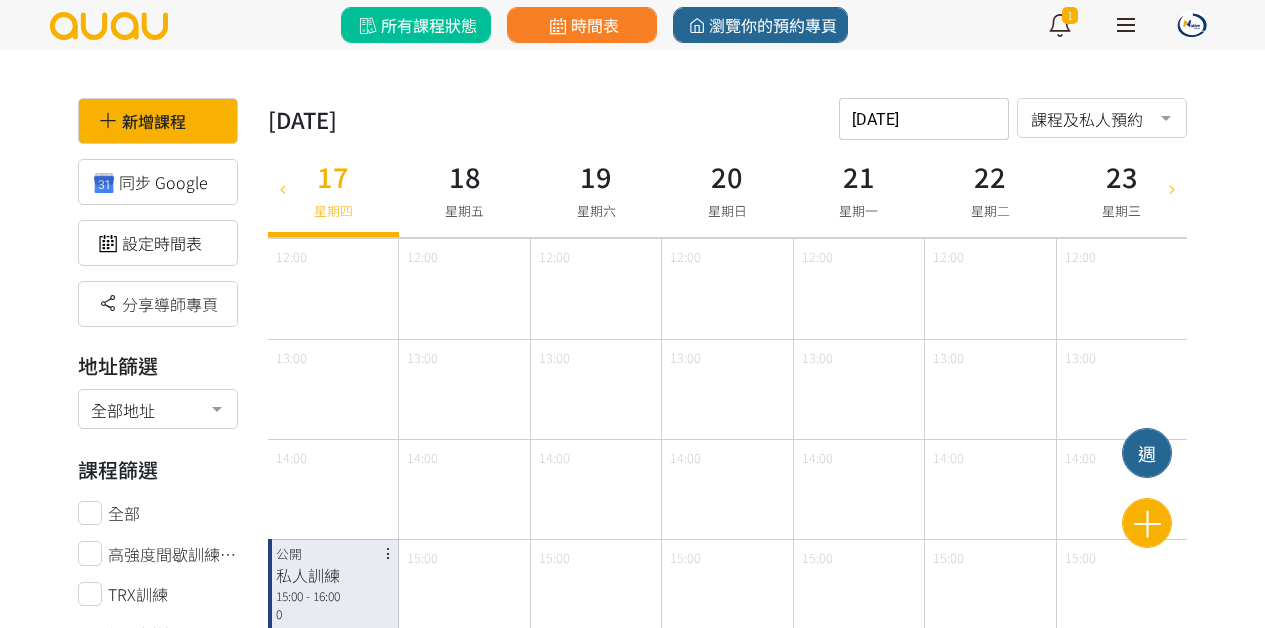 click on "所有課程狀態" at bounding box center (415, 25) 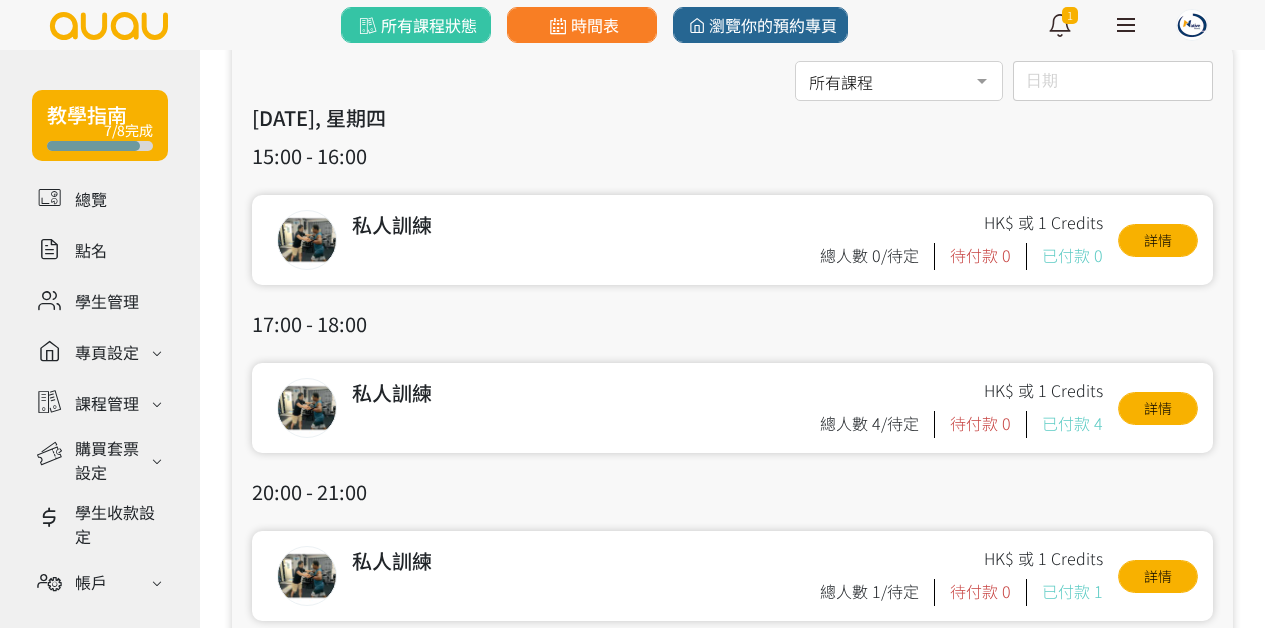 scroll, scrollTop: 141, scrollLeft: 0, axis: vertical 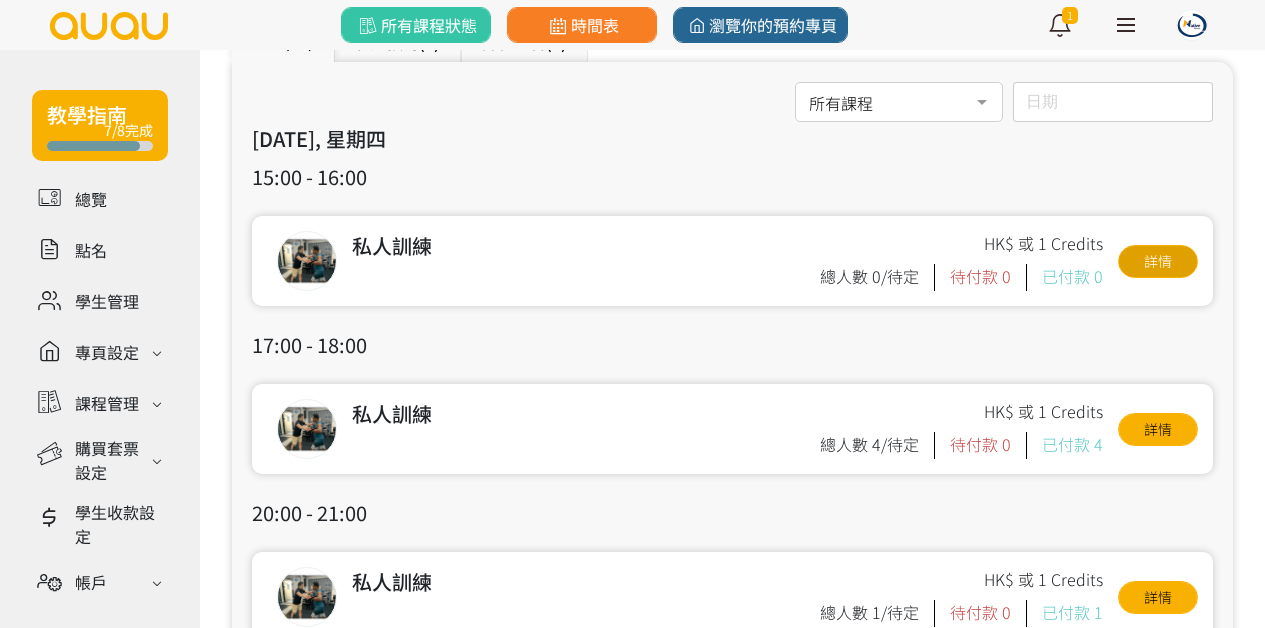 click on "詳情" at bounding box center [1158, 261] 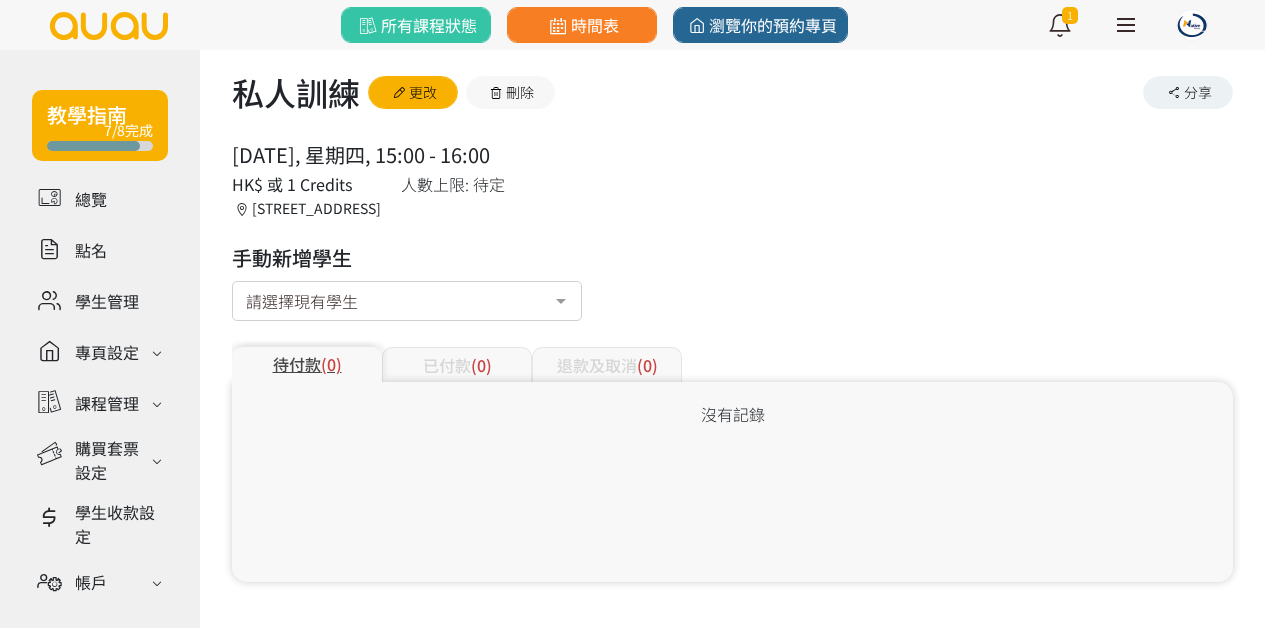 scroll, scrollTop: 0, scrollLeft: 0, axis: both 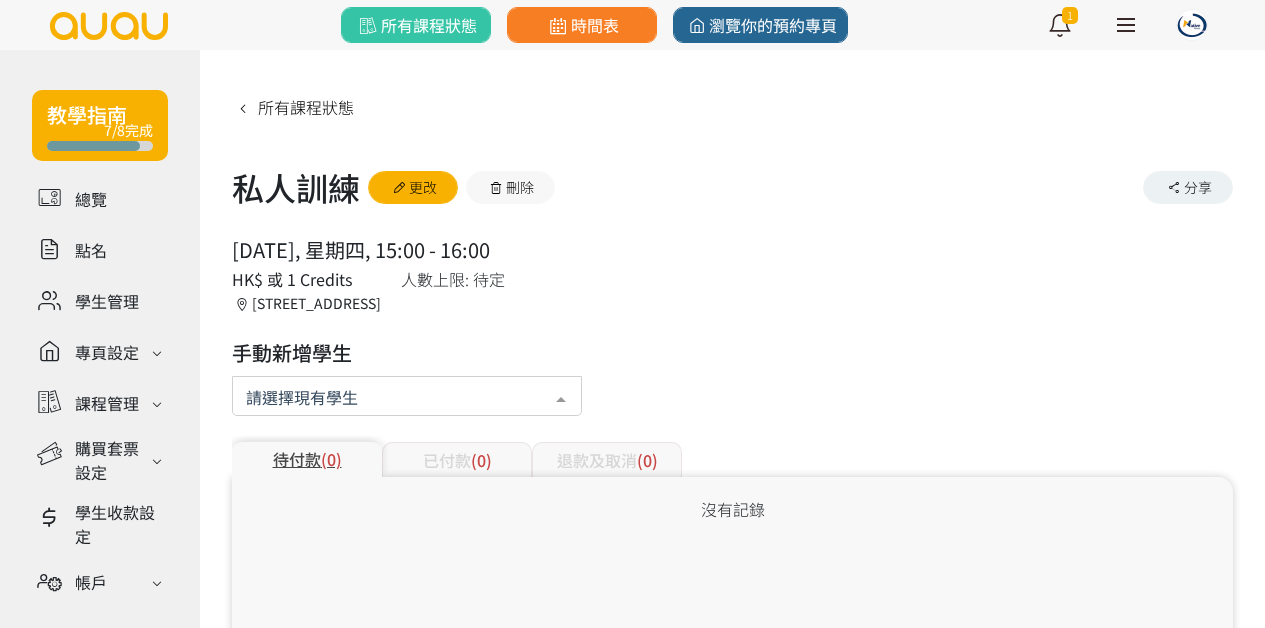 click at bounding box center (407, 396) 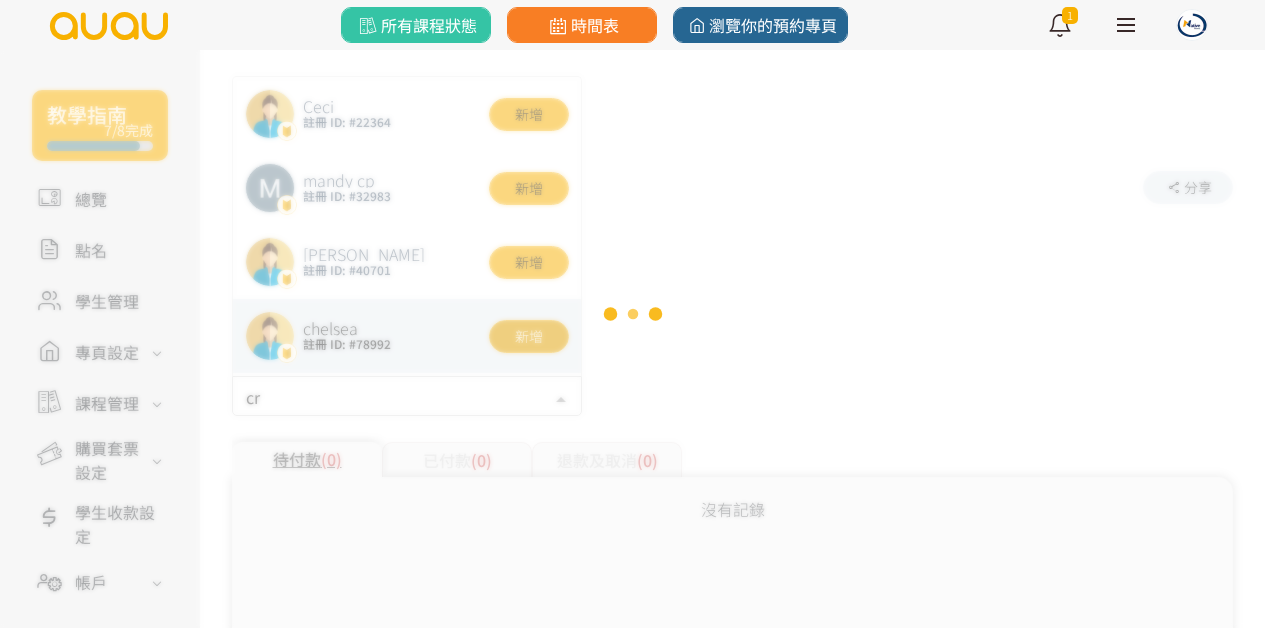 type on "cry" 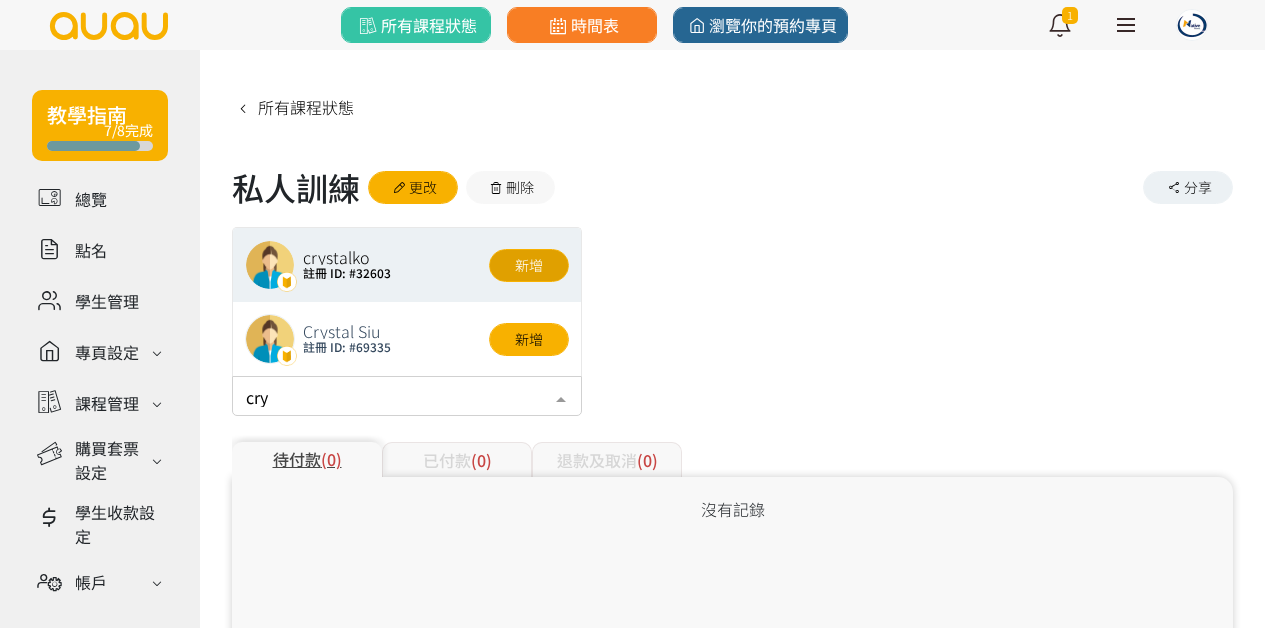 click on "新增" at bounding box center (529, 265) 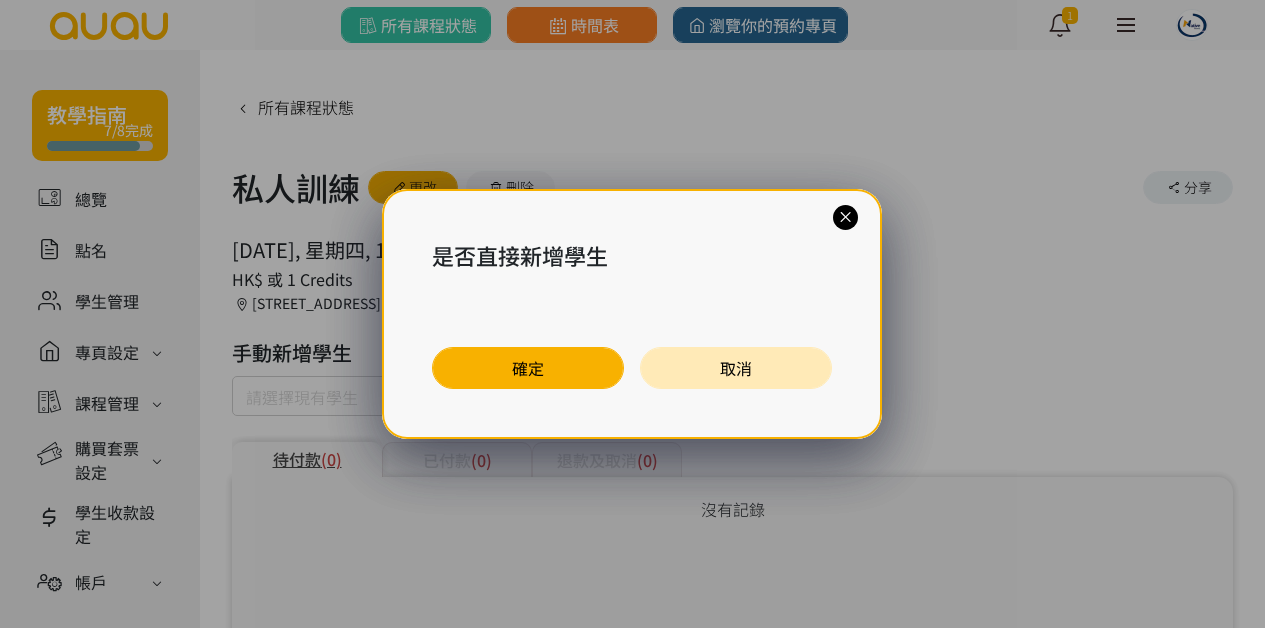click on "確定" at bounding box center (528, 368) 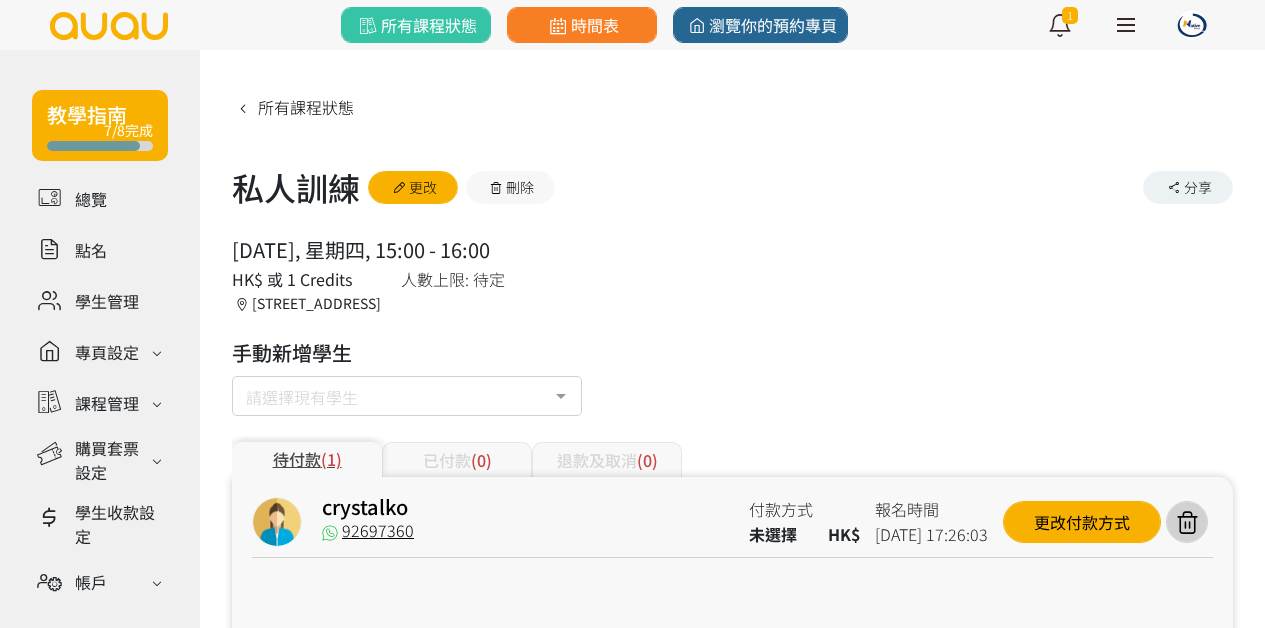scroll, scrollTop: 20, scrollLeft: 0, axis: vertical 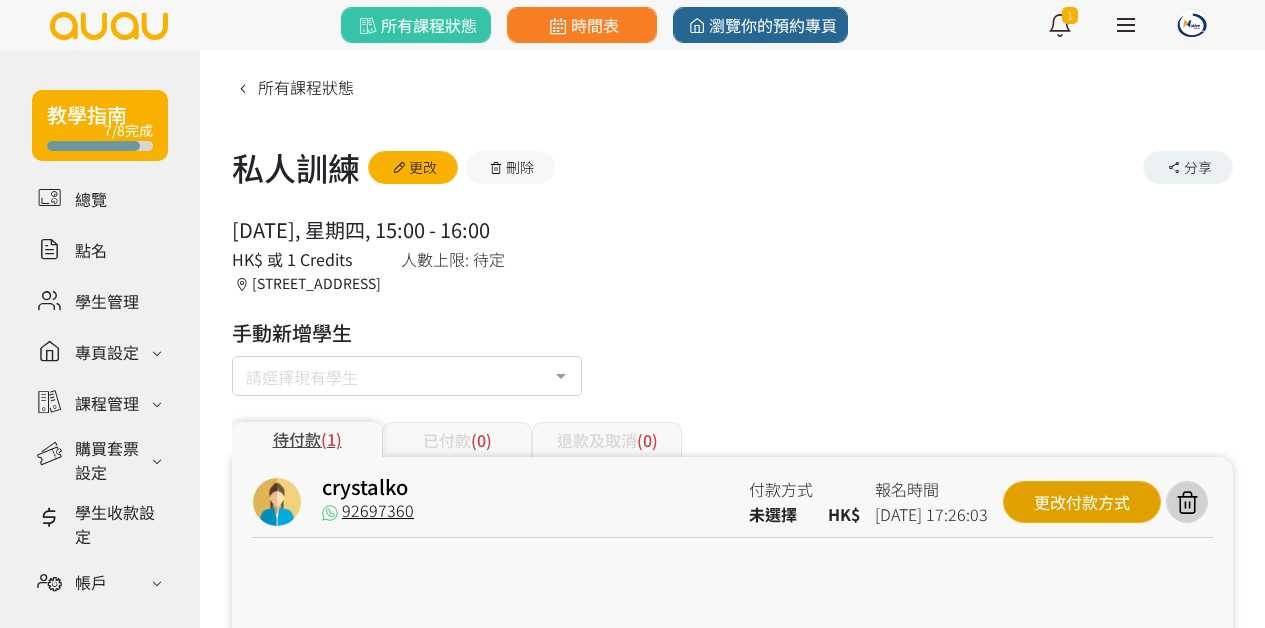 click on "更改付款方式" at bounding box center [1082, 502] 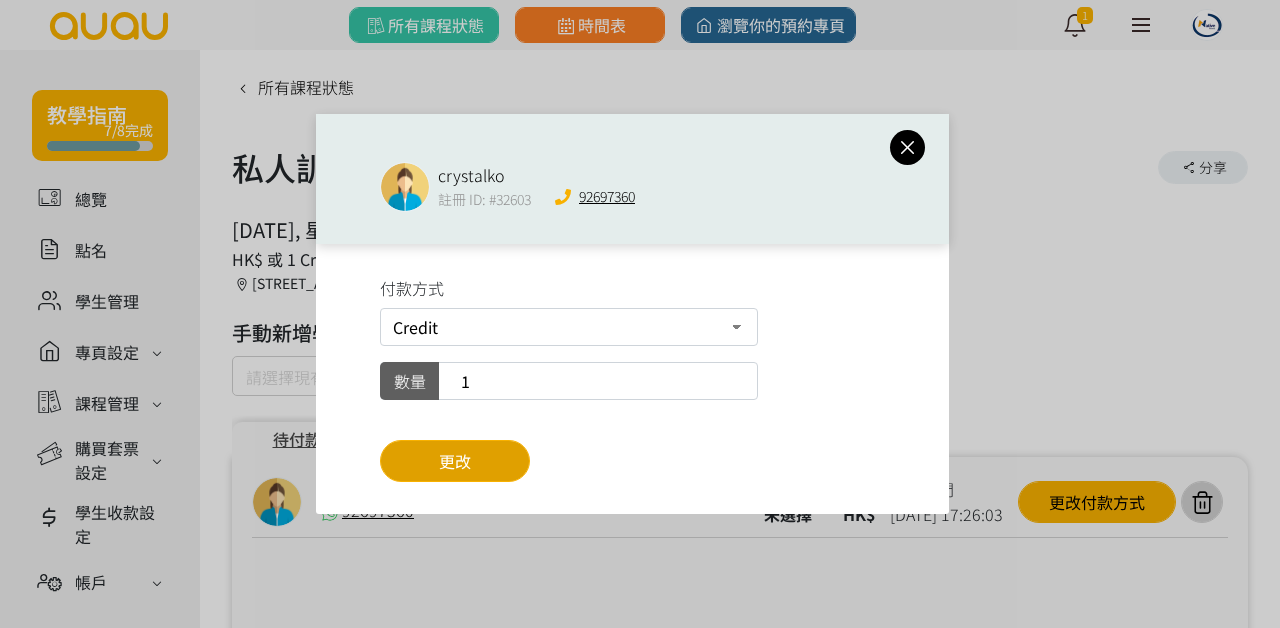 click on "更改" at bounding box center [455, 461] 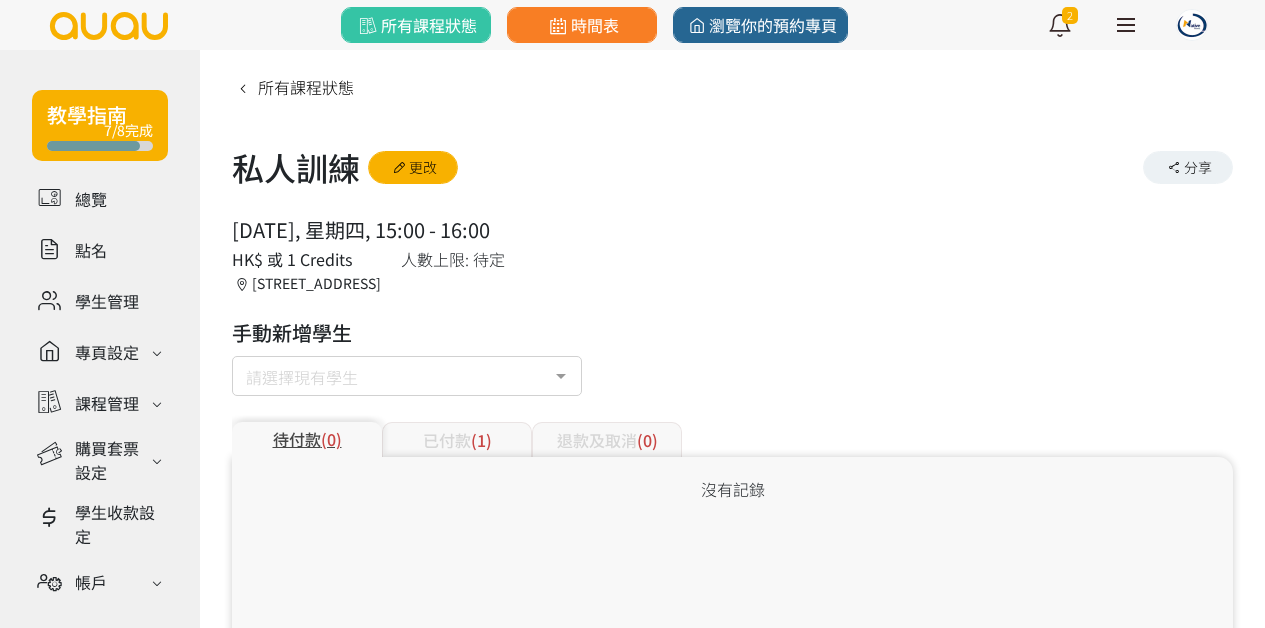 click on "(1)" at bounding box center [481, 440] 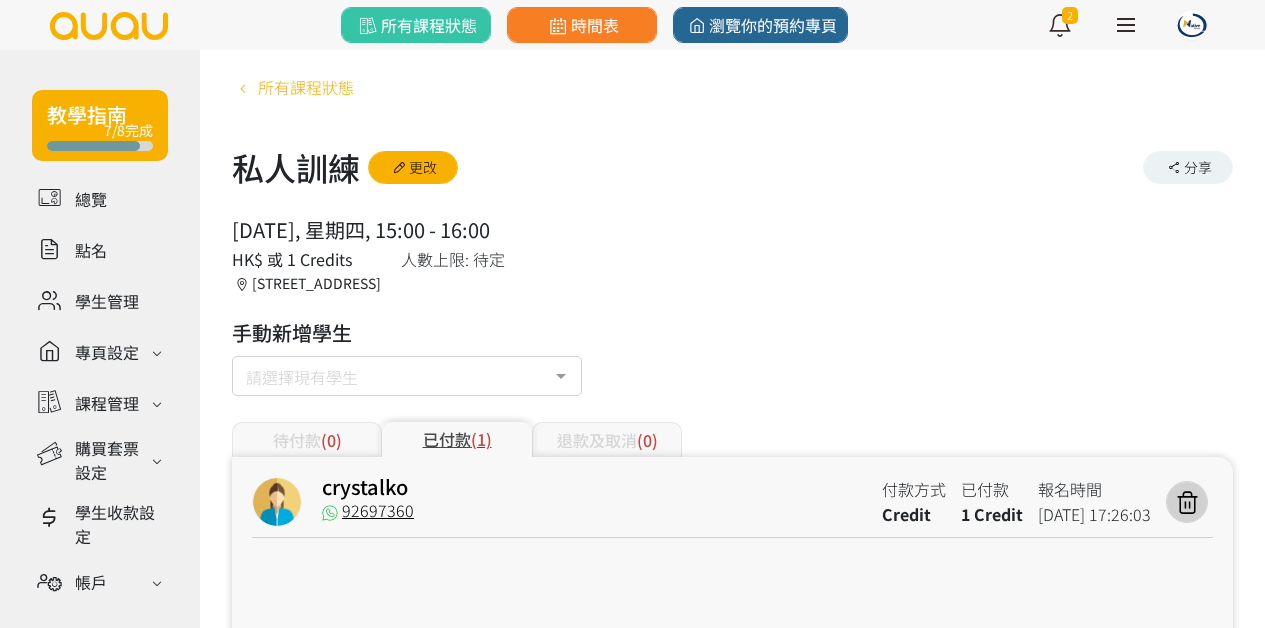 click on "所有課程狀態" at bounding box center (306, 87) 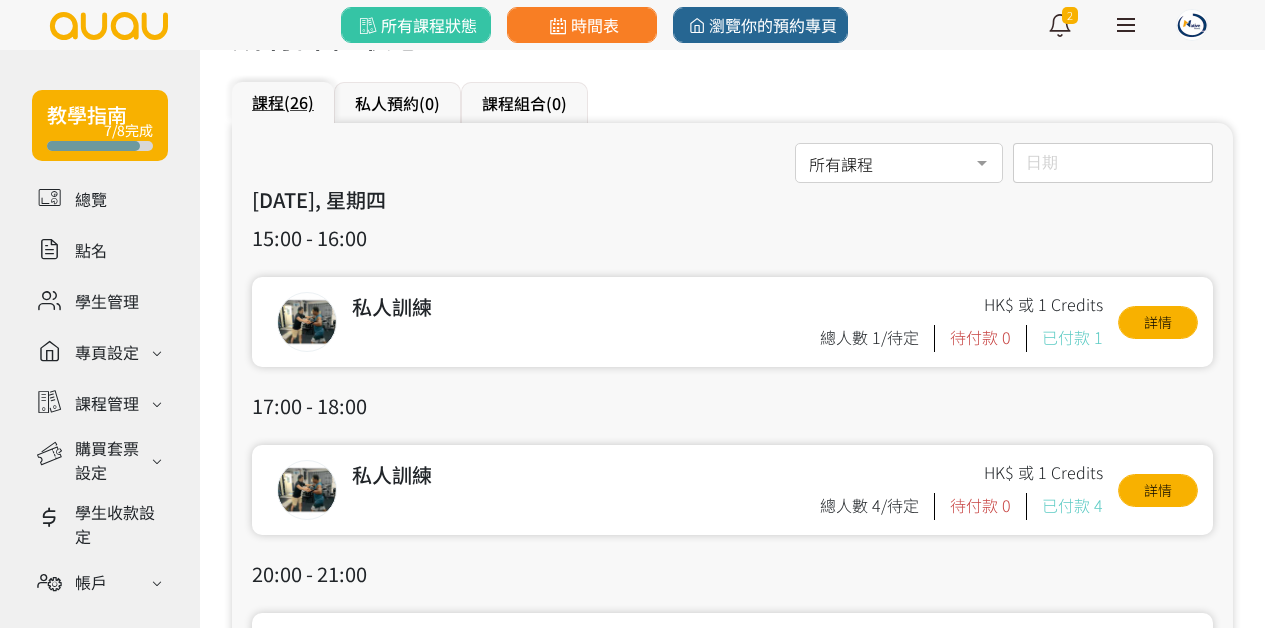 scroll, scrollTop: 154, scrollLeft: 0, axis: vertical 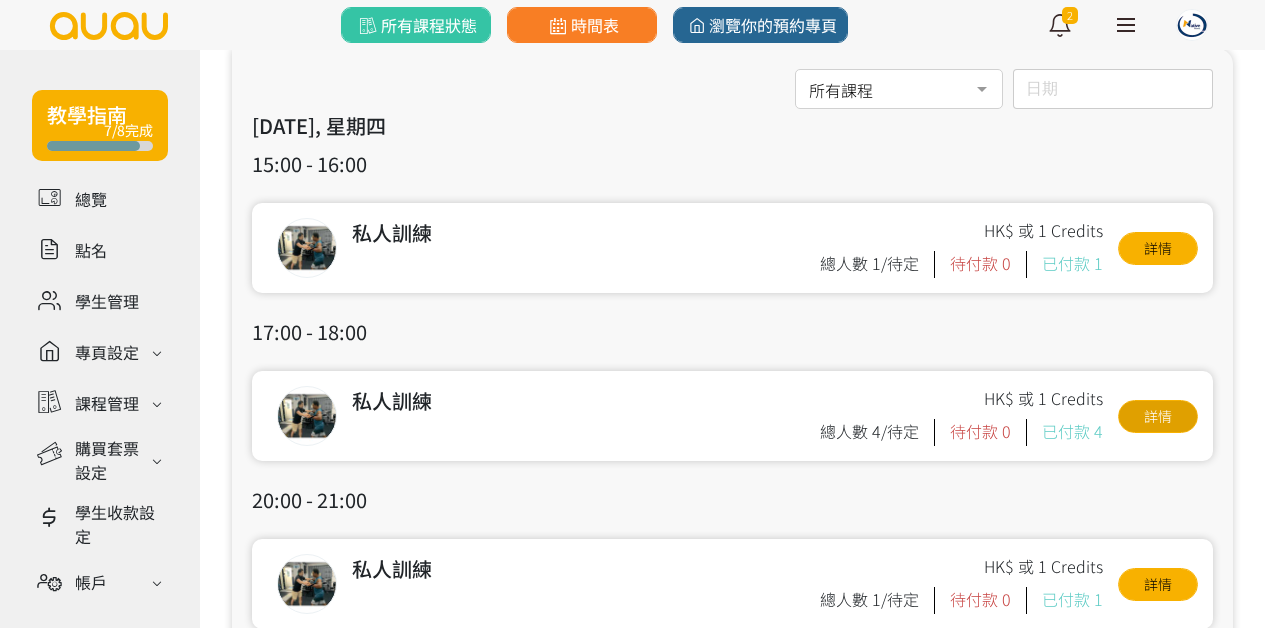 click on "詳情" at bounding box center (1158, 416) 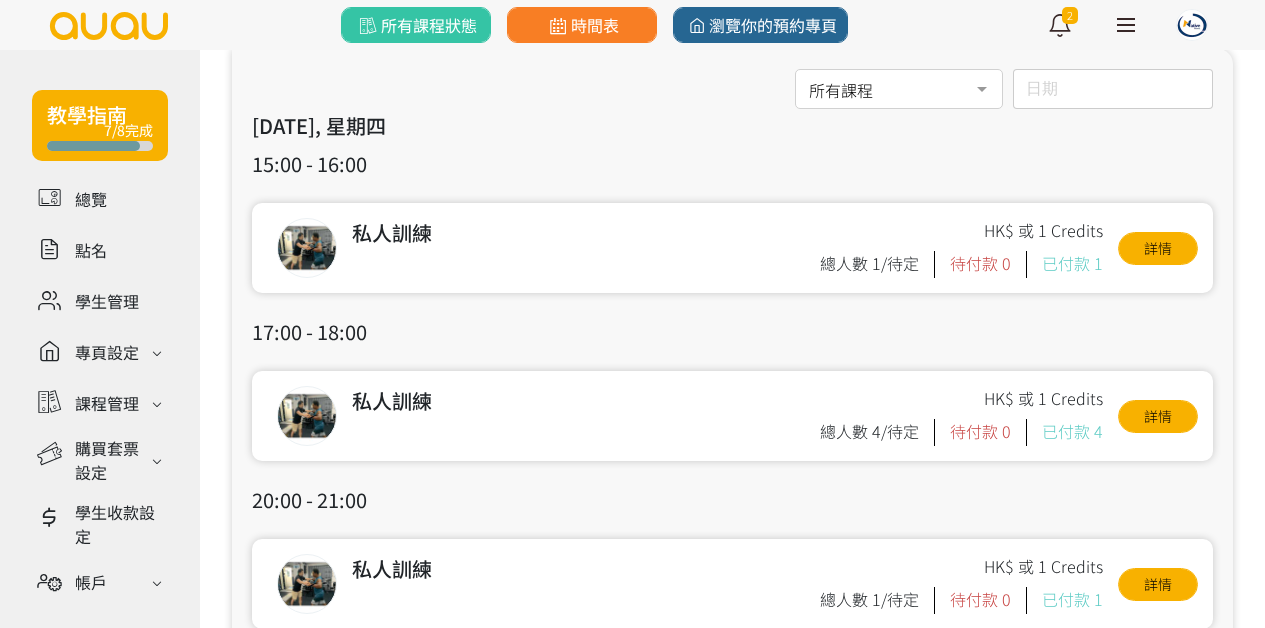 scroll, scrollTop: 0, scrollLeft: 0, axis: both 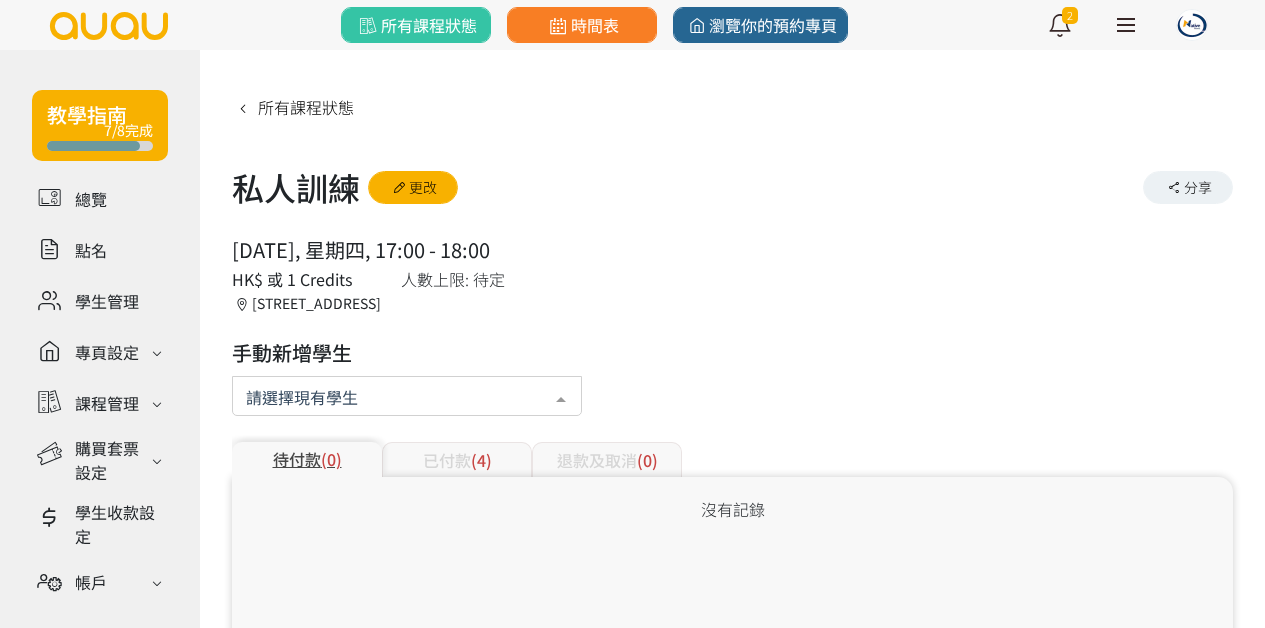 click at bounding box center (407, 396) 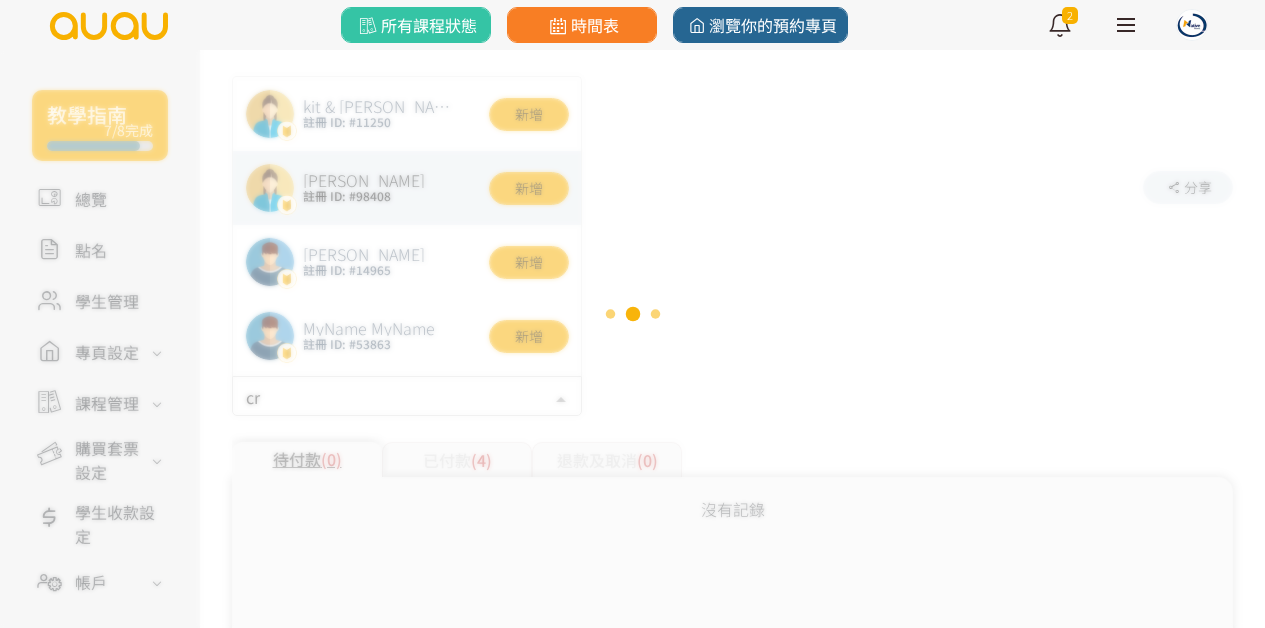 type on "cry" 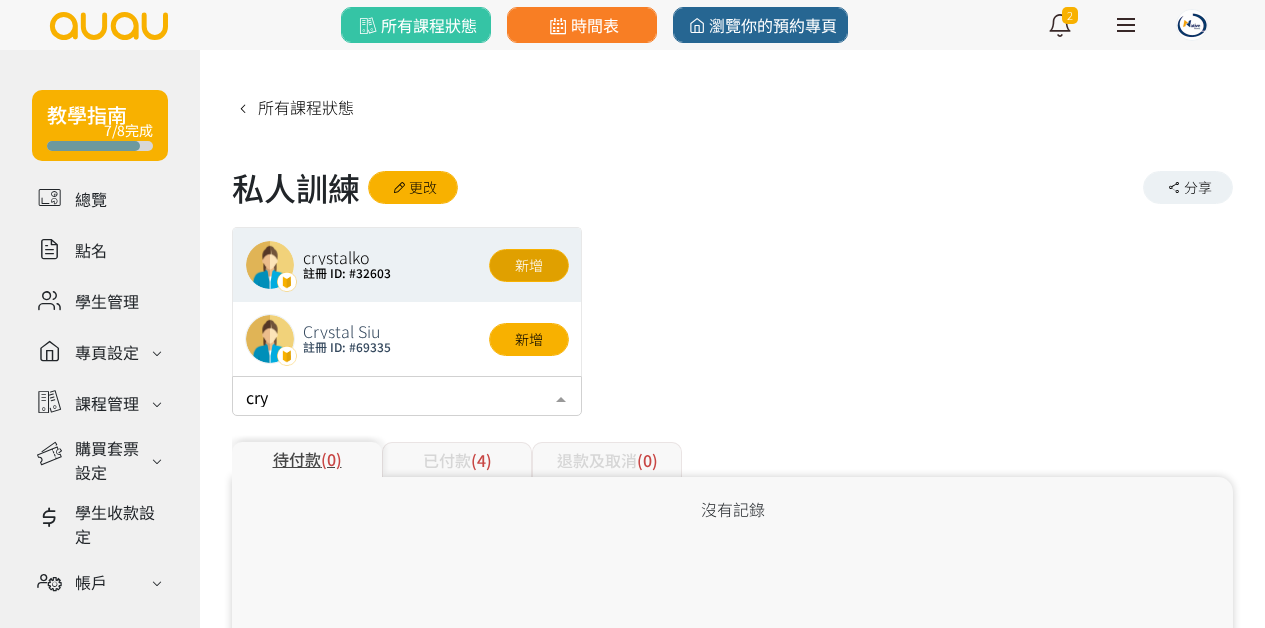 click on "新增" at bounding box center [529, 265] 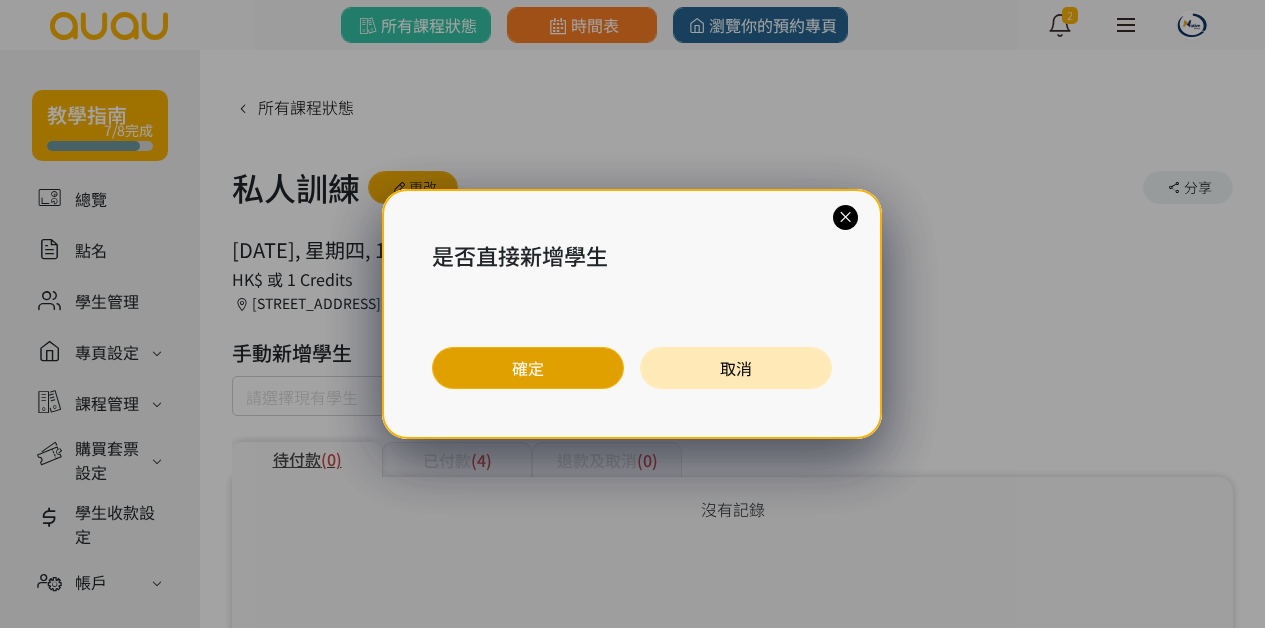 click on "確定" at bounding box center (528, 368) 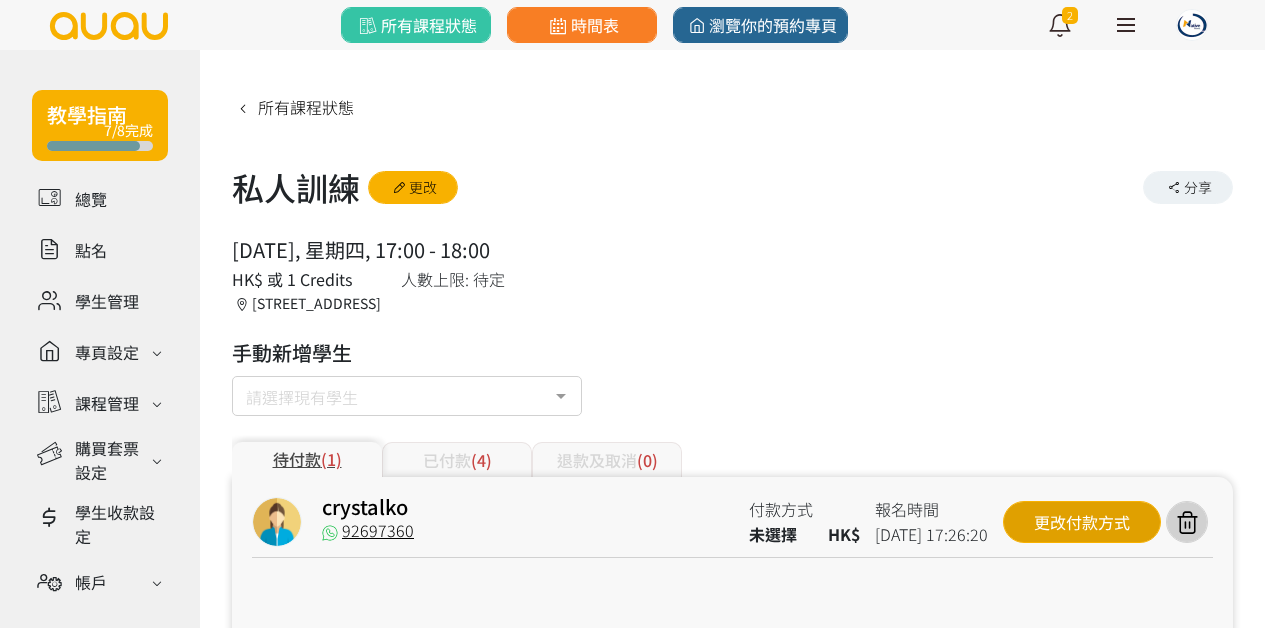 click on "更改付款方式" at bounding box center (1082, 522) 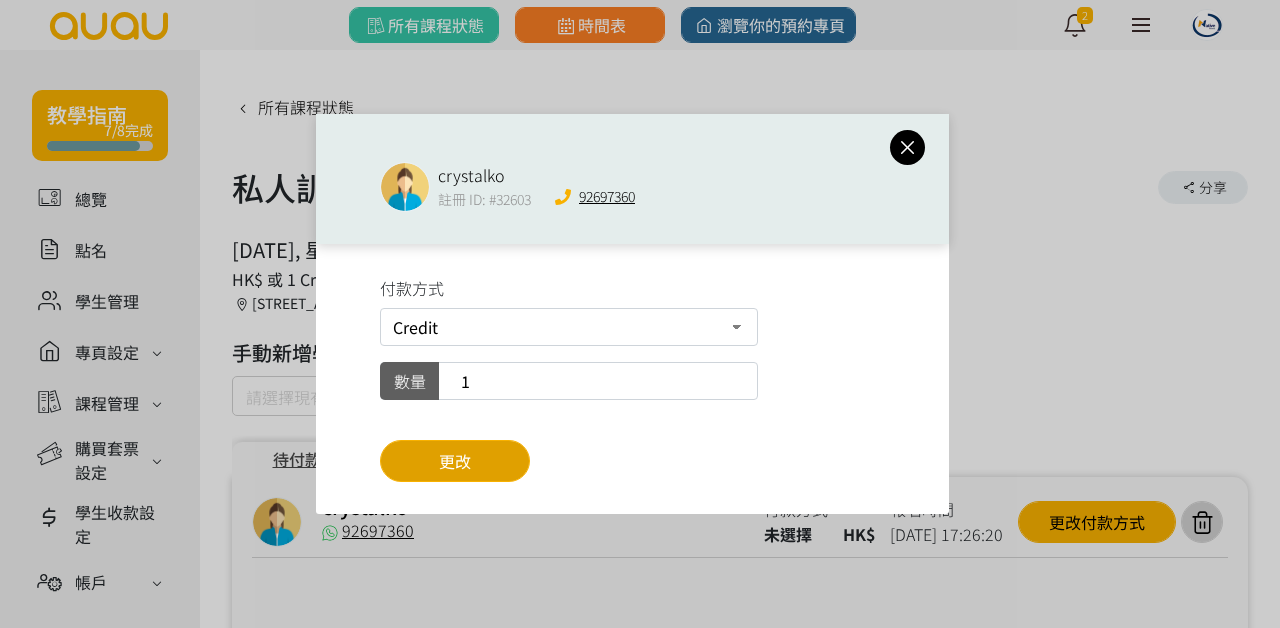 click on "更改" at bounding box center (455, 461) 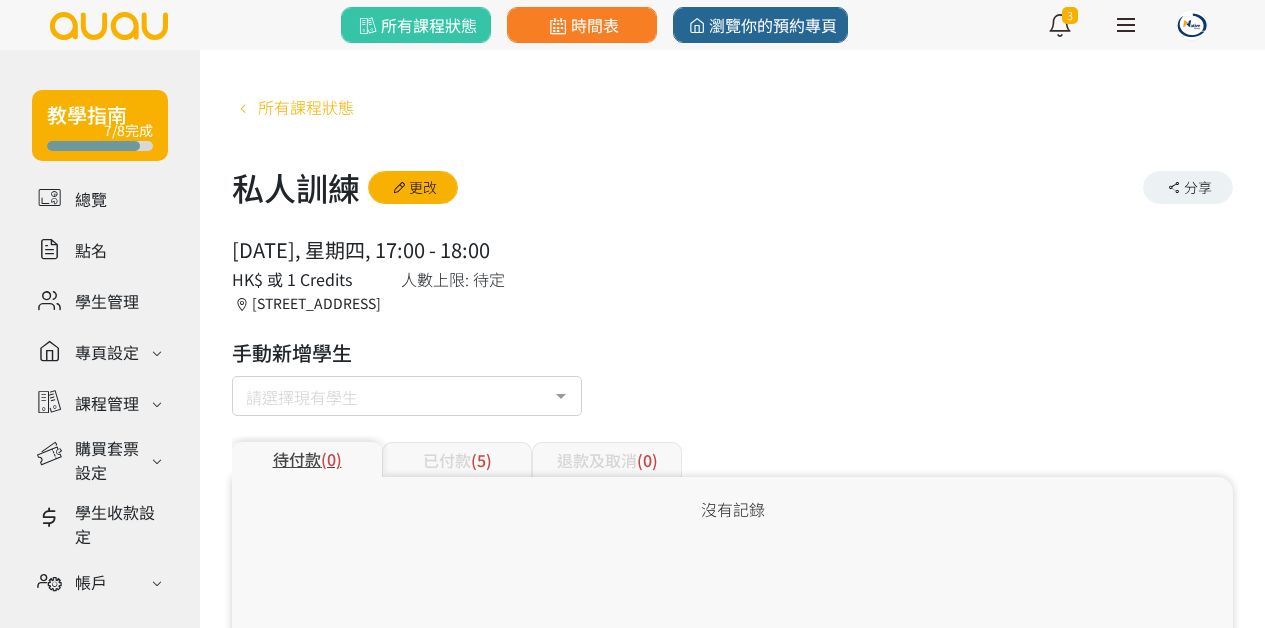 click on "所有課程狀態" at bounding box center (306, 107) 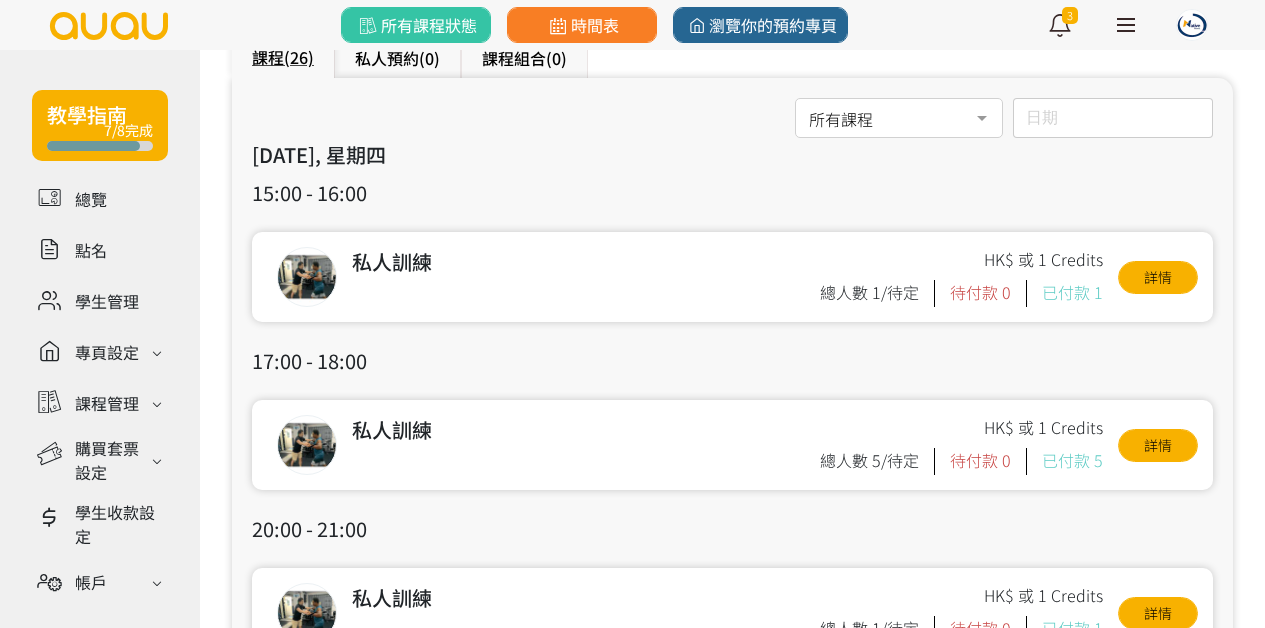 scroll, scrollTop: 187, scrollLeft: 0, axis: vertical 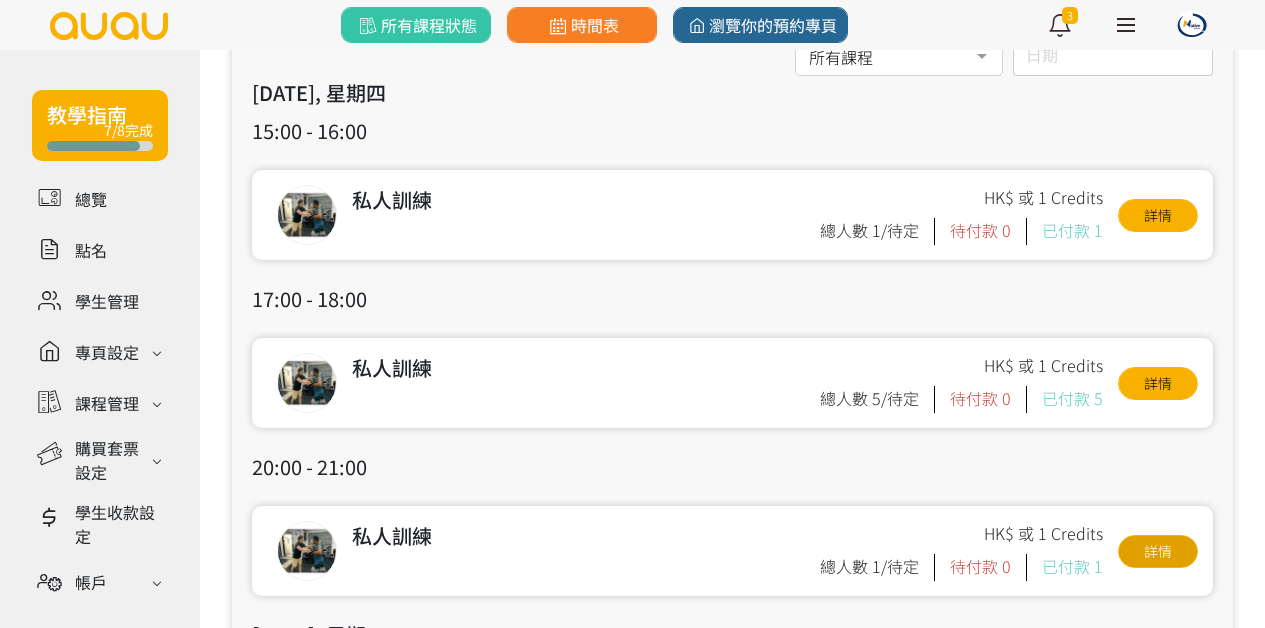 click on "詳情" at bounding box center (1158, 551) 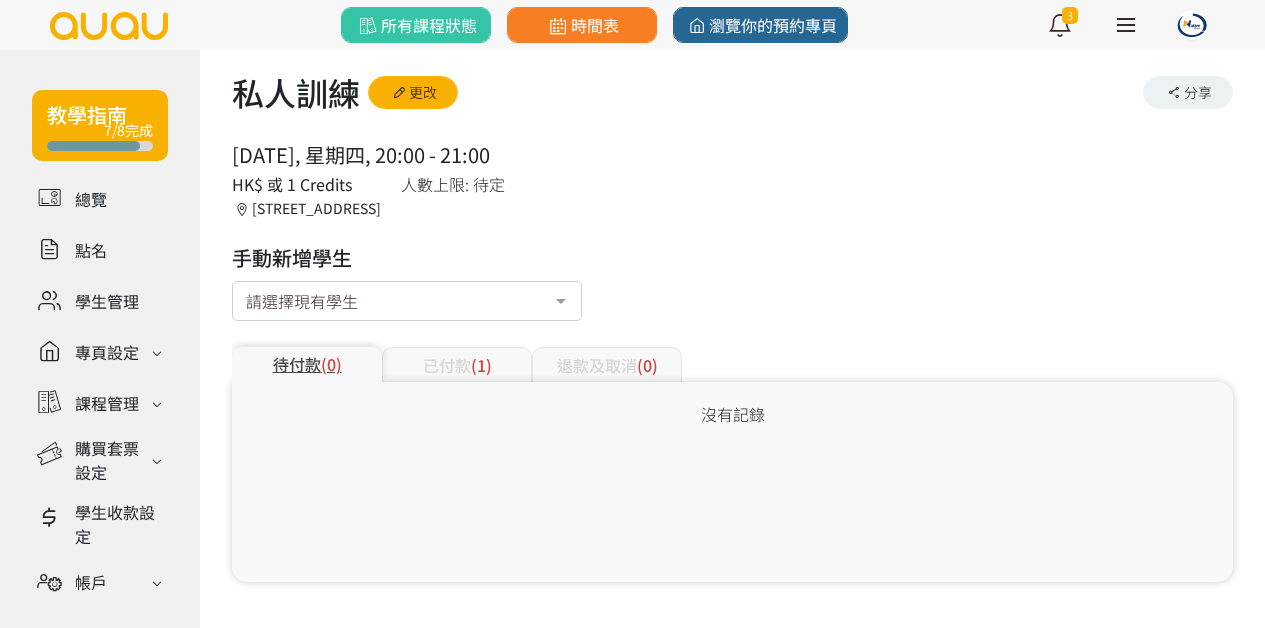 scroll, scrollTop: 0, scrollLeft: 0, axis: both 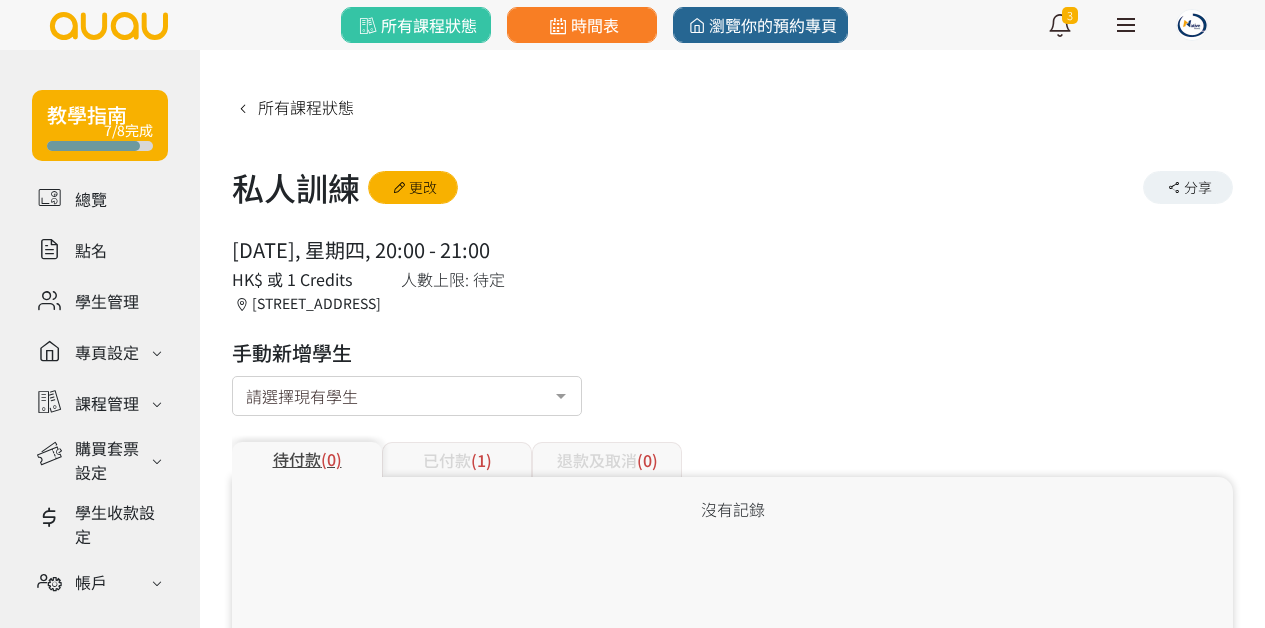 click on "已付款 (1)" at bounding box center [457, 459] 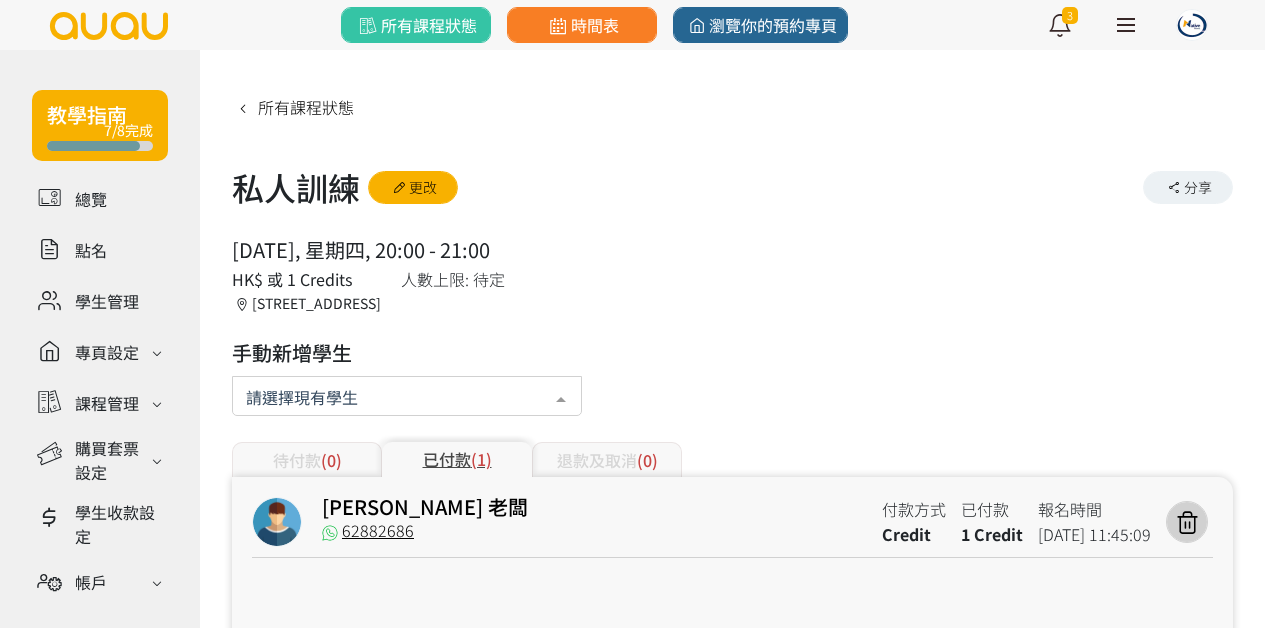 click at bounding box center (407, 396) 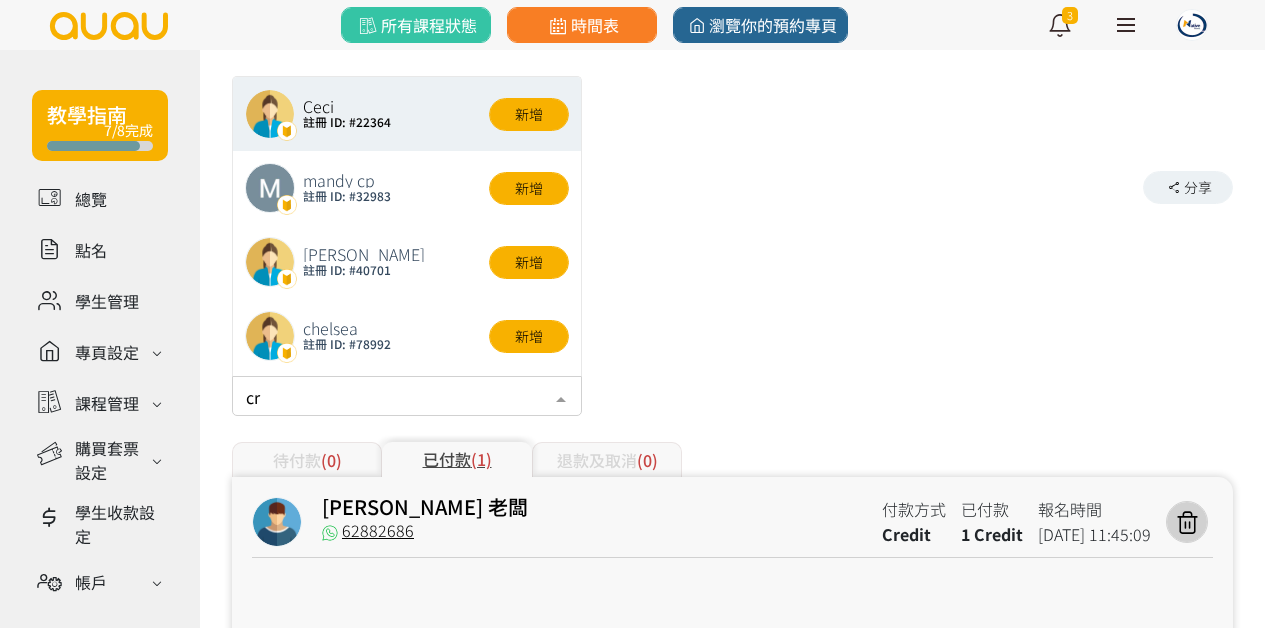 type on "cry" 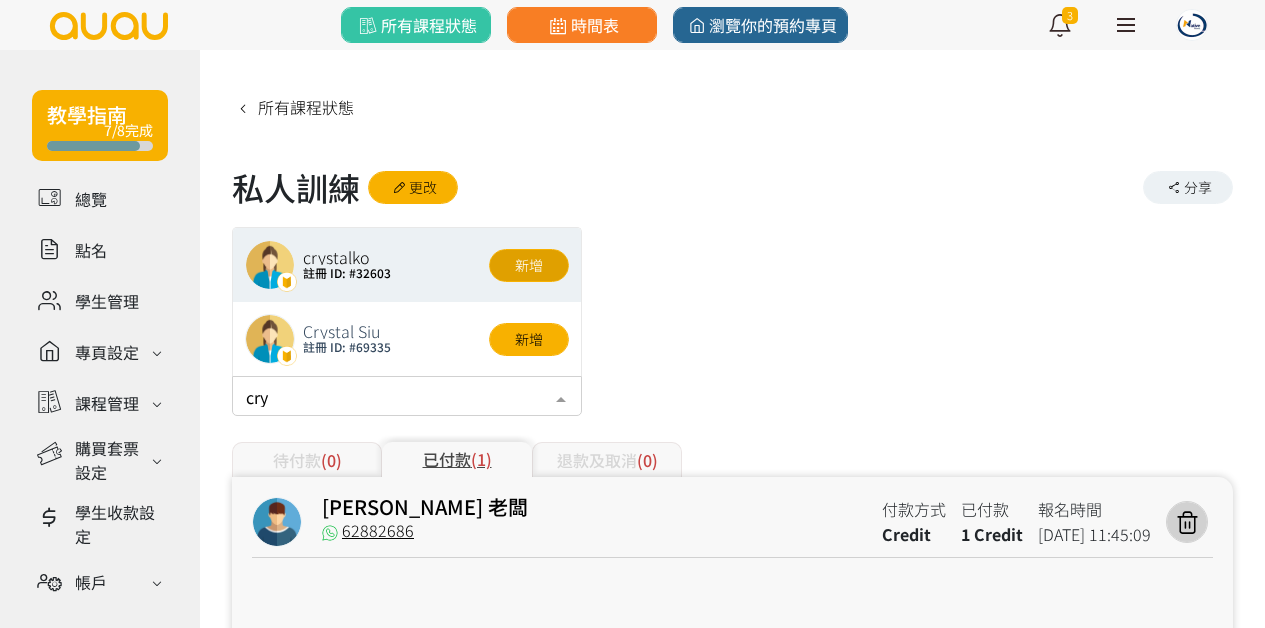click on "新增" at bounding box center [529, 265] 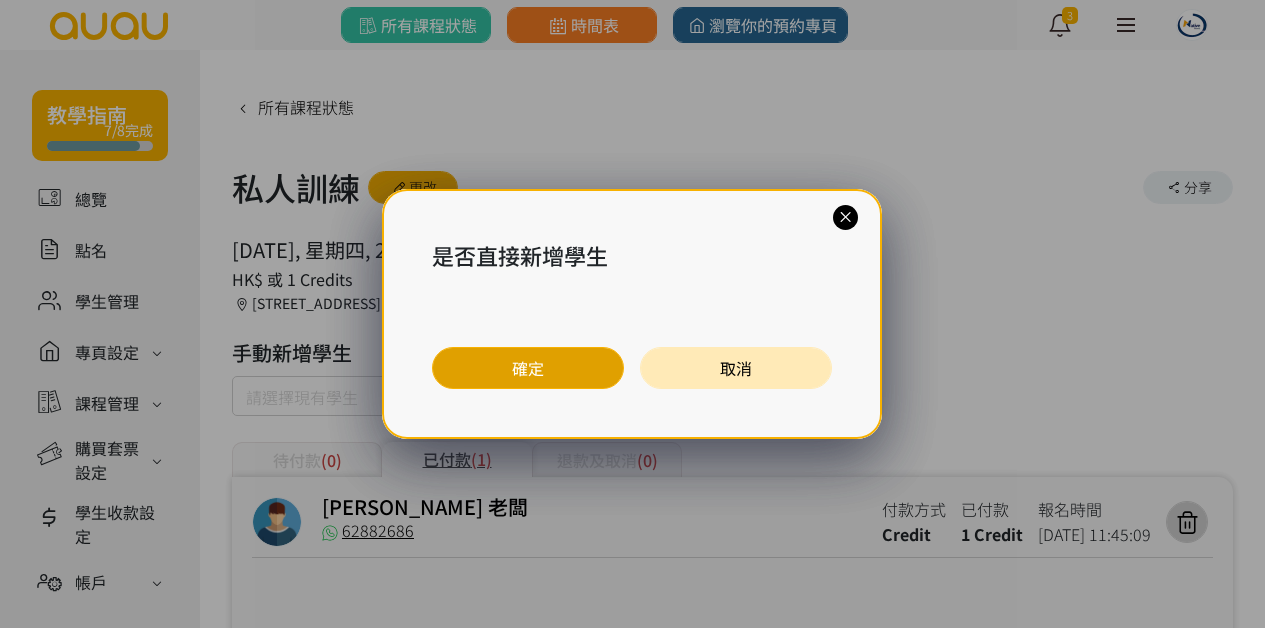 click on "確定" at bounding box center (528, 368) 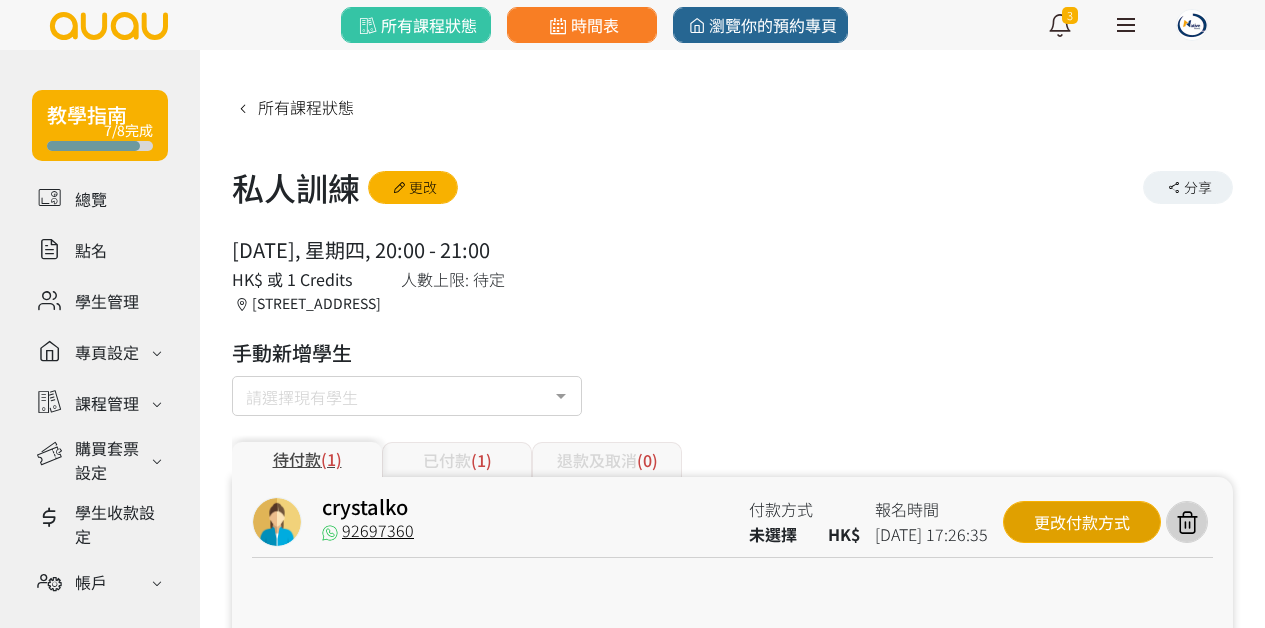 click on "更改付款方式" at bounding box center [1082, 522] 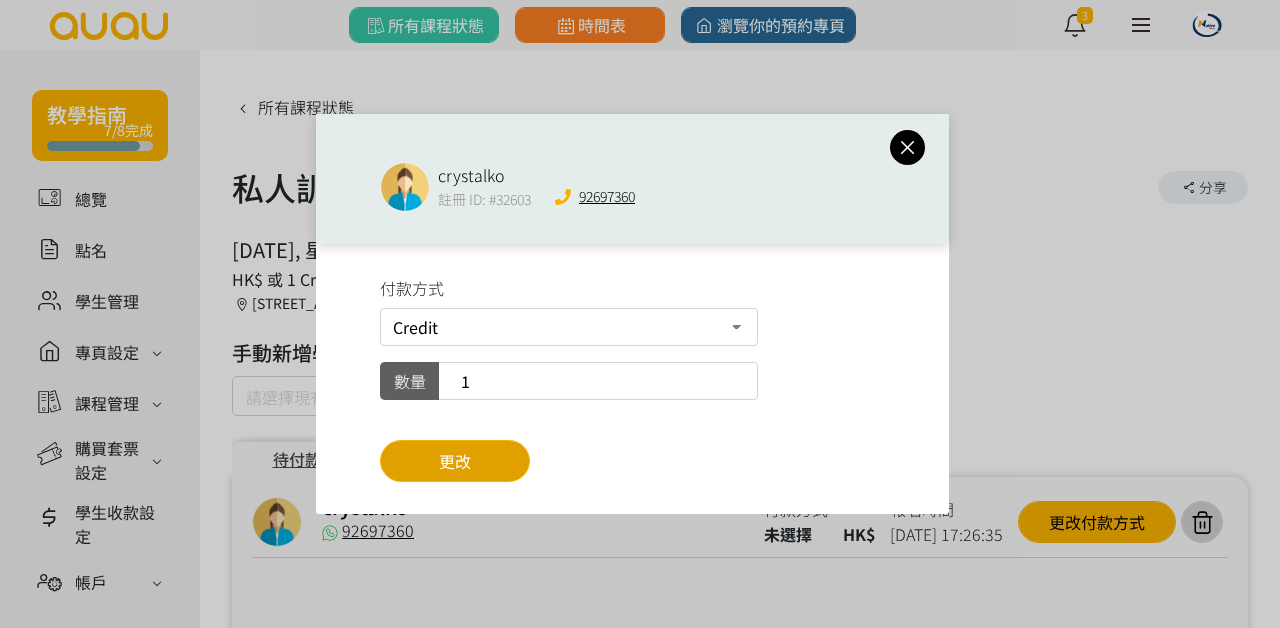 click on "更改" at bounding box center [455, 461] 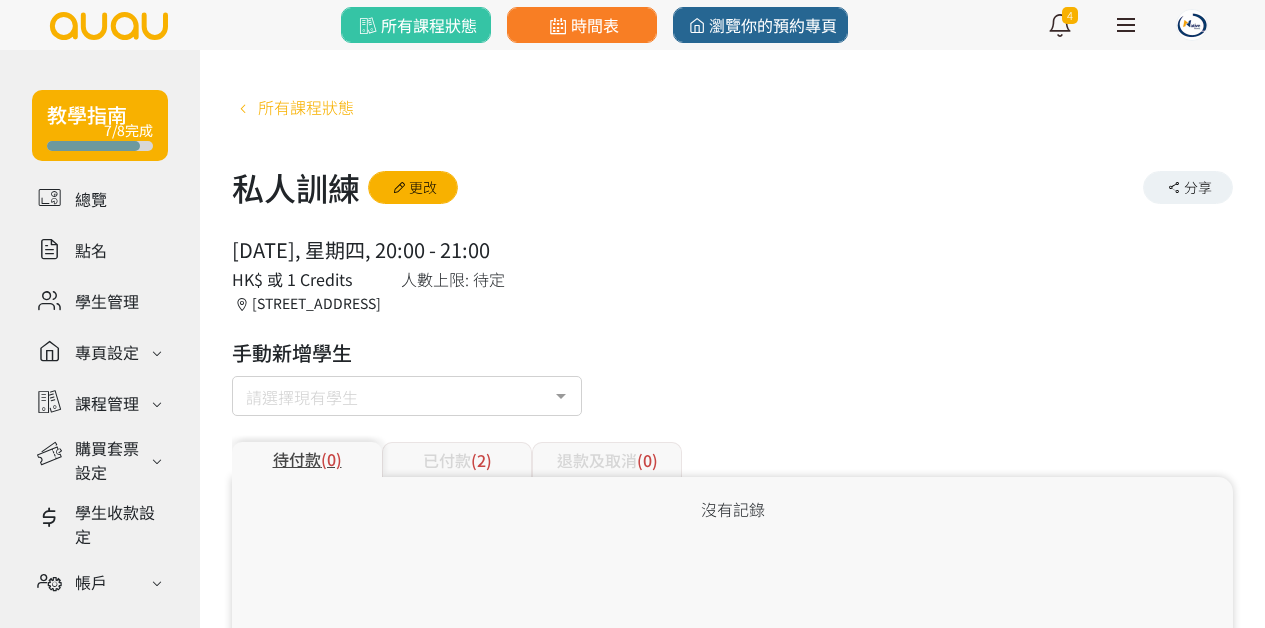 click on "所有課程狀態" at bounding box center (306, 107) 